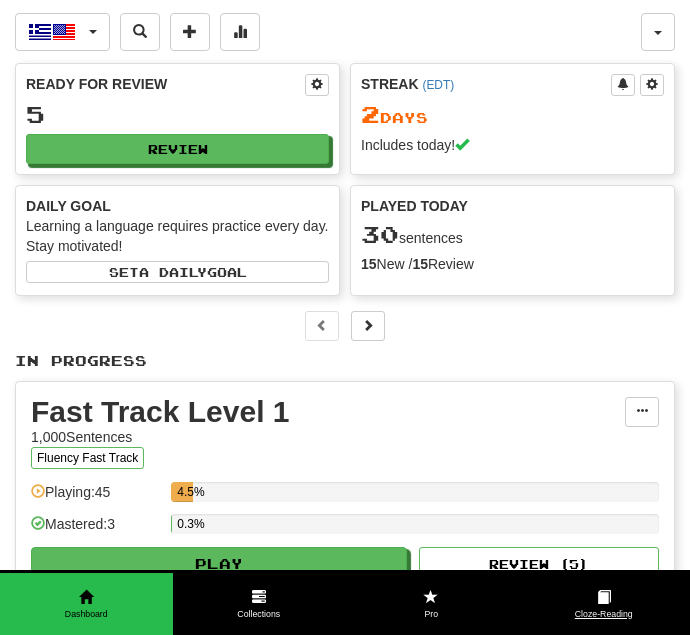 scroll, scrollTop: 0, scrollLeft: 0, axis: both 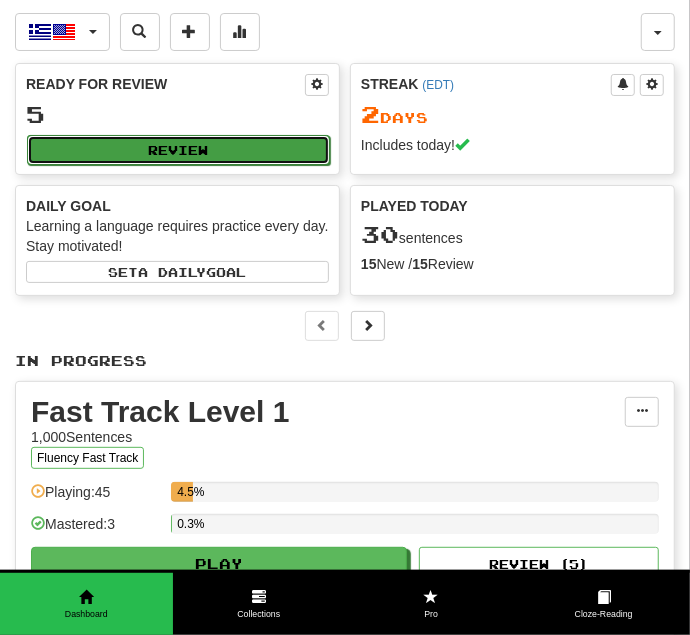 click on "Review" at bounding box center [178, 150] 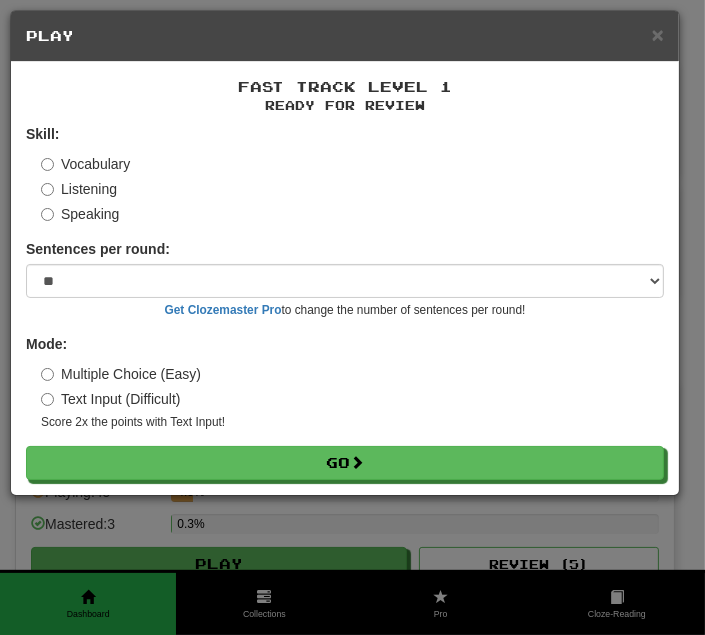click on "× Play Fast Track Level 1 Ready for Review Skill: Vocabulary Listening Speaking Sentences per round: * ** ** ** ** ** *** ******** Get Clozemaster Pro  to change the number of sentences per round! Mode: Multiple Choice (Easy) Text Input (Difficult) Score 2x the points with Text Input ! Go" at bounding box center (352, 317) 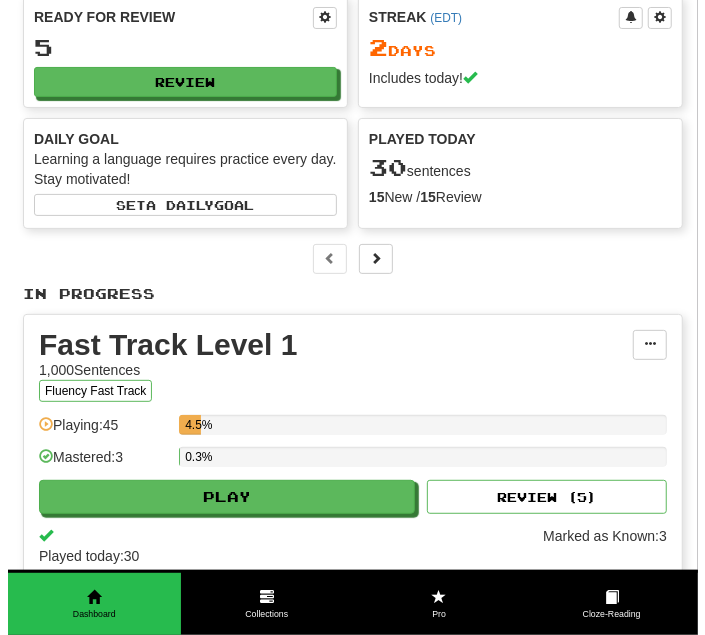 scroll, scrollTop: 99, scrollLeft: 0, axis: vertical 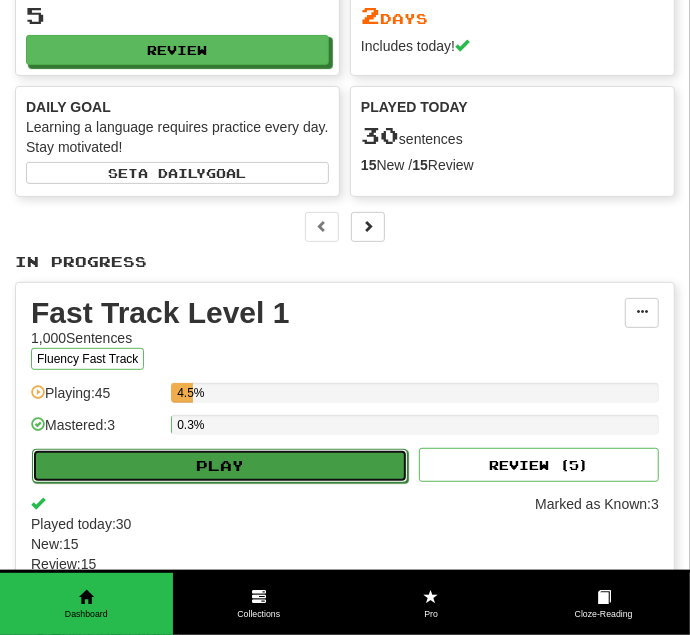 click on "Play" at bounding box center (220, 466) 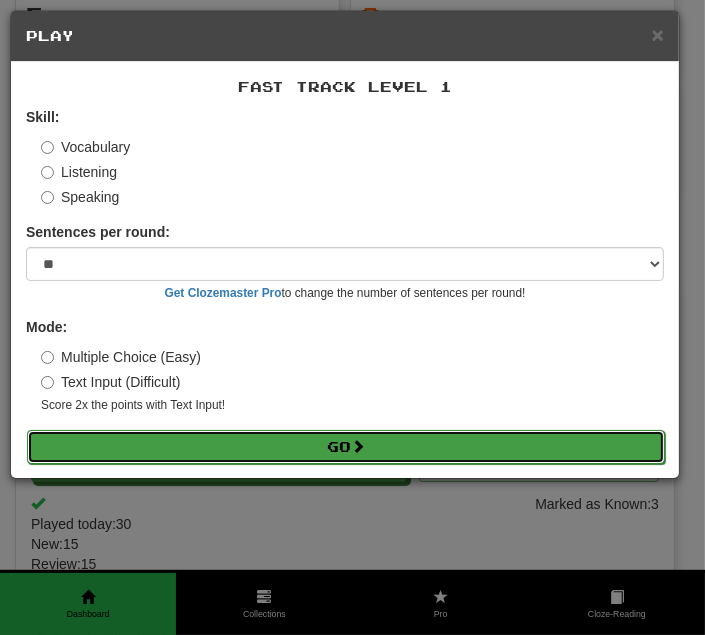 click on "Go" at bounding box center (346, 447) 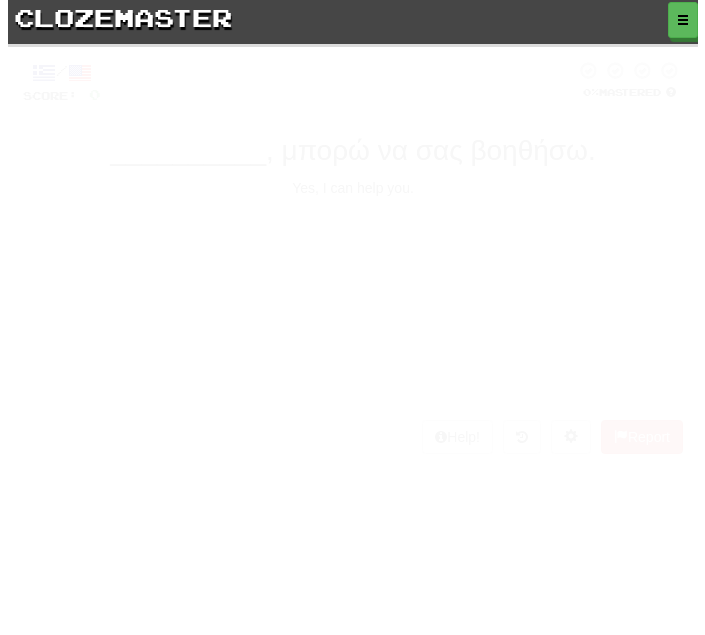 scroll, scrollTop: 0, scrollLeft: 0, axis: both 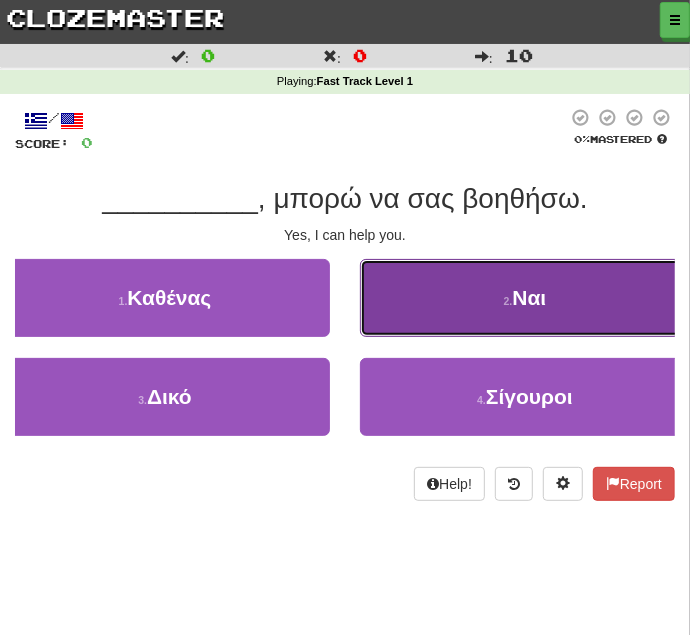 click on "Ναι" at bounding box center (529, 297) 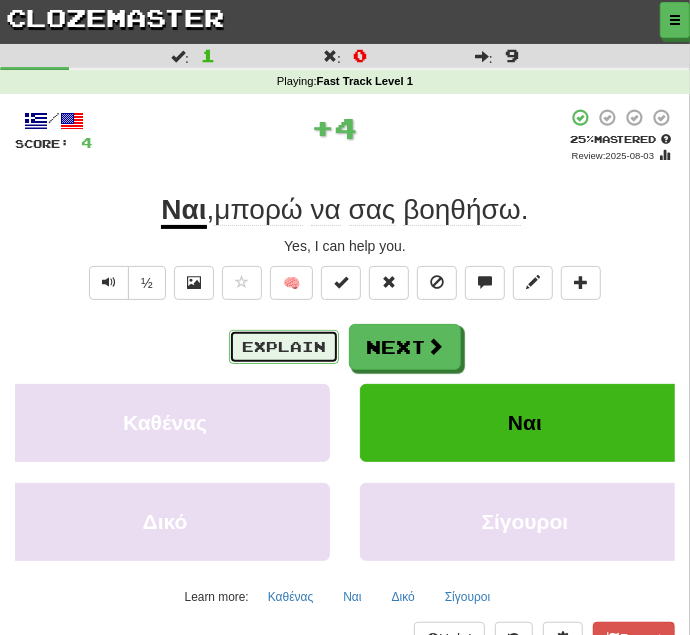 click on "Explain" at bounding box center (284, 347) 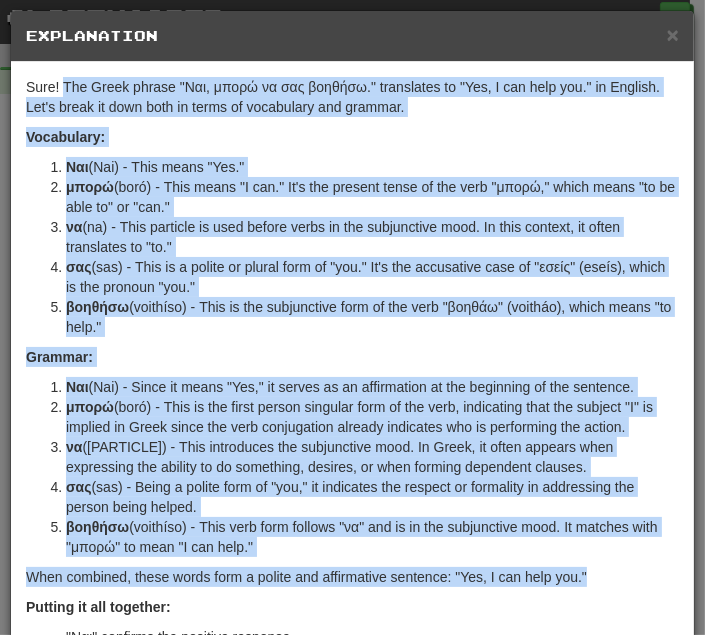 drag, startPoint x: 63, startPoint y: 83, endPoint x: 604, endPoint y: 583, distance: 736.6688 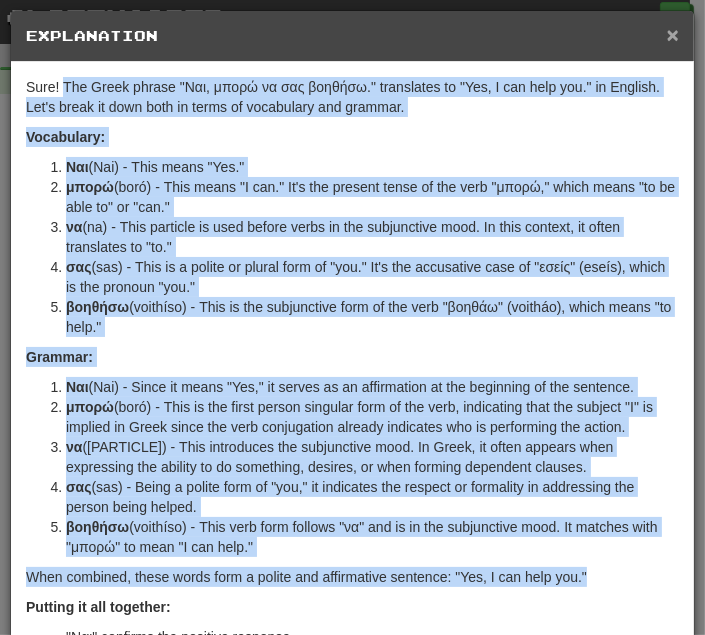 click on "×" at bounding box center (673, 34) 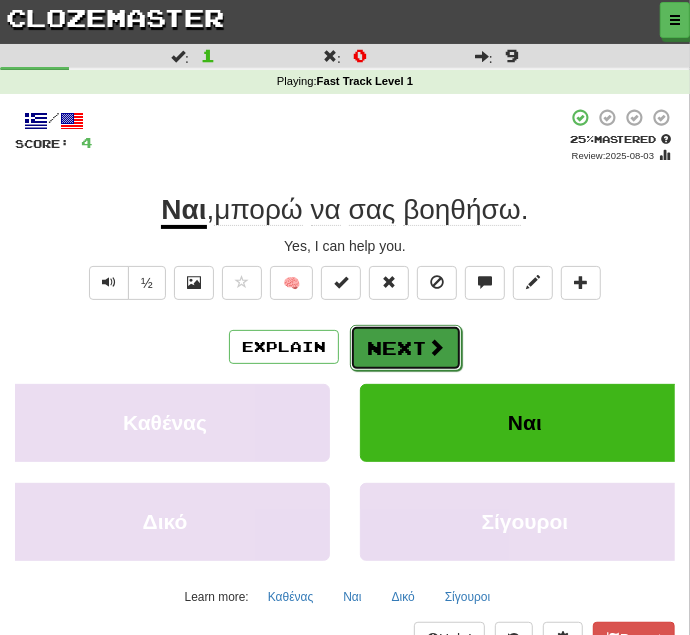 click on "Next" at bounding box center [406, 348] 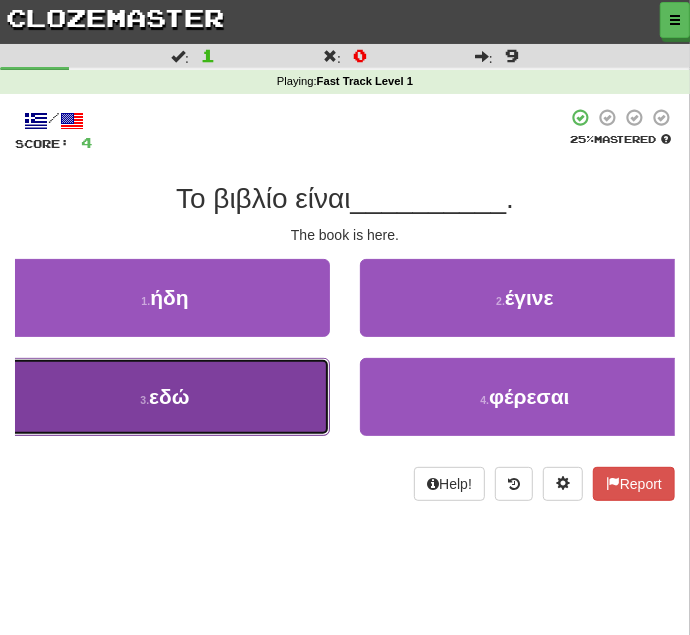 click on "εδώ" at bounding box center [169, 396] 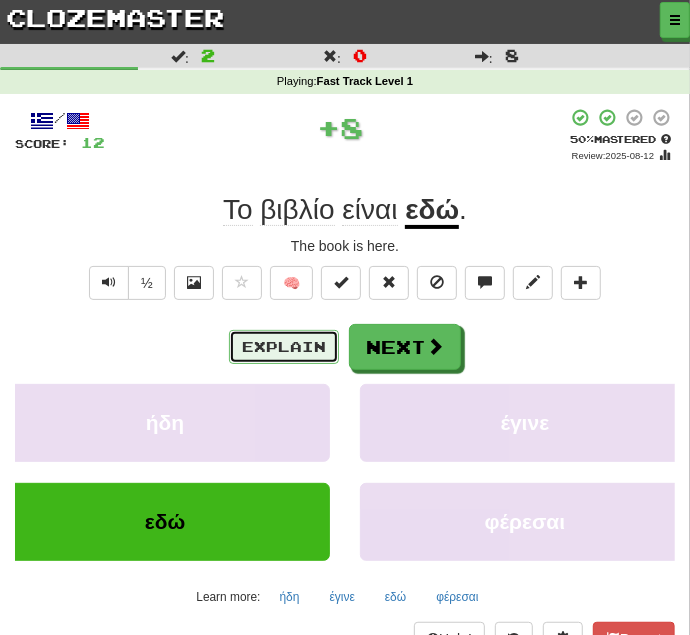 click on "Explain" at bounding box center [284, 347] 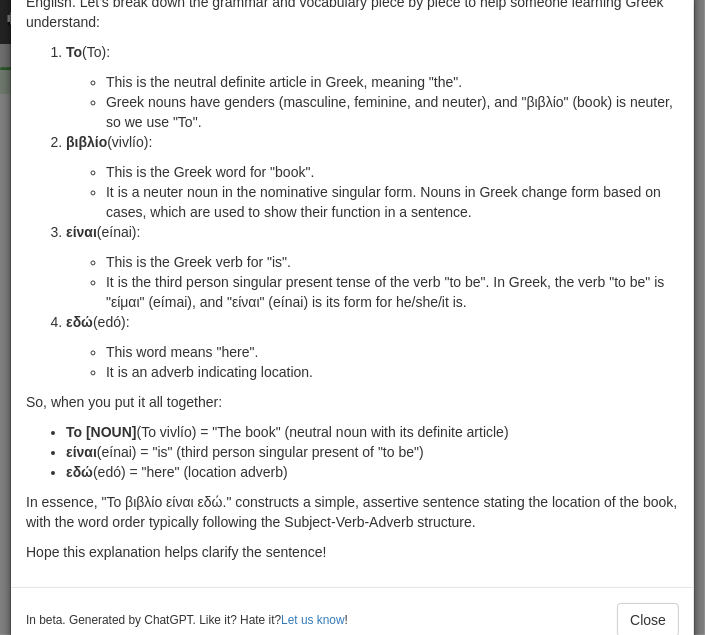 scroll, scrollTop: 111, scrollLeft: 0, axis: vertical 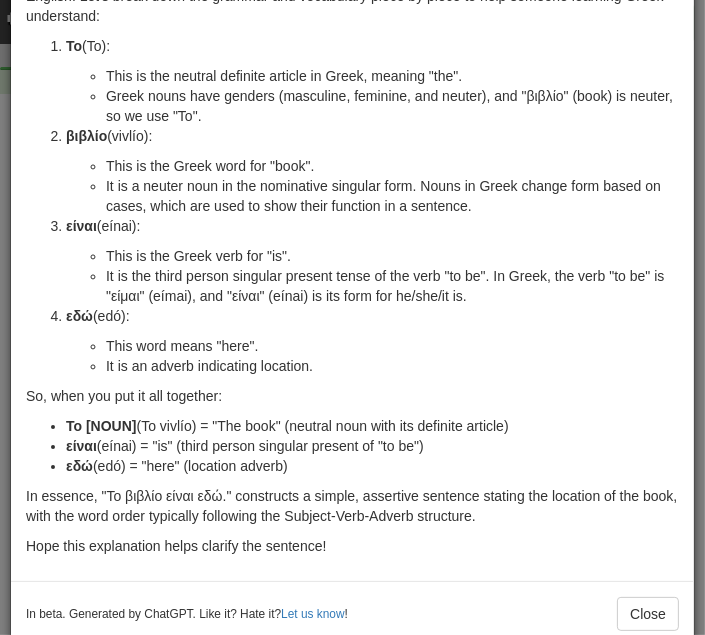 drag, startPoint x: 27, startPoint y: 372, endPoint x: 337, endPoint y: 445, distance: 318.4792 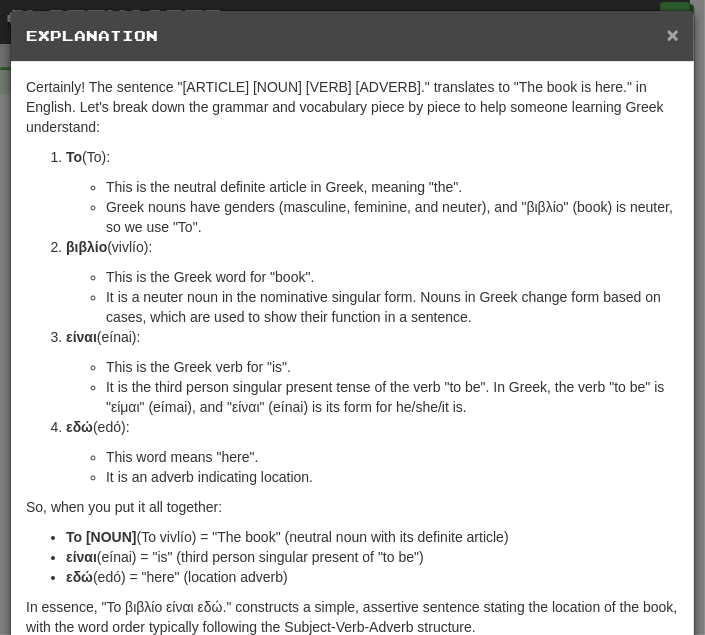 click on "×" at bounding box center [673, 34] 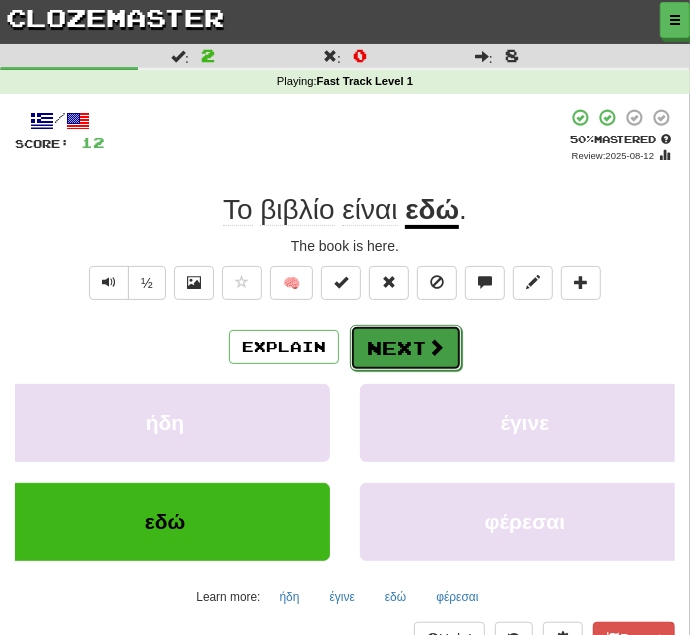 click on "Next" at bounding box center [406, 348] 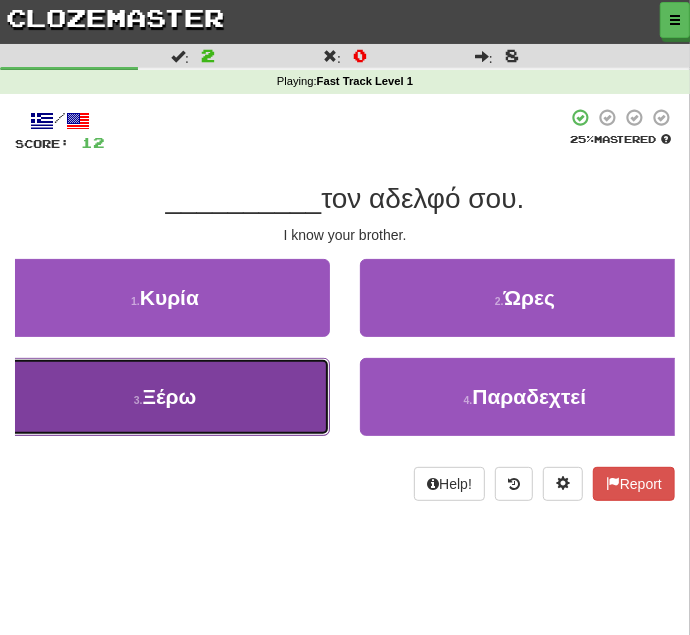 click on "Ξέρω" at bounding box center (170, 396) 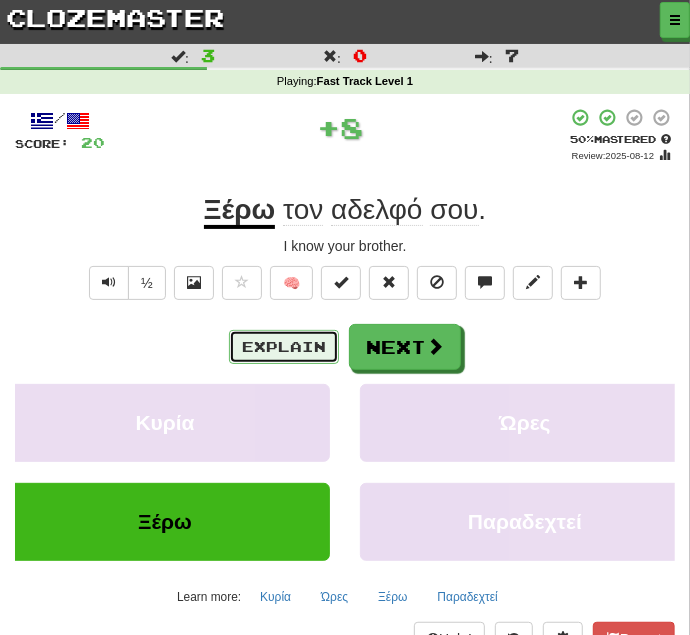 click on "Explain" at bounding box center [284, 347] 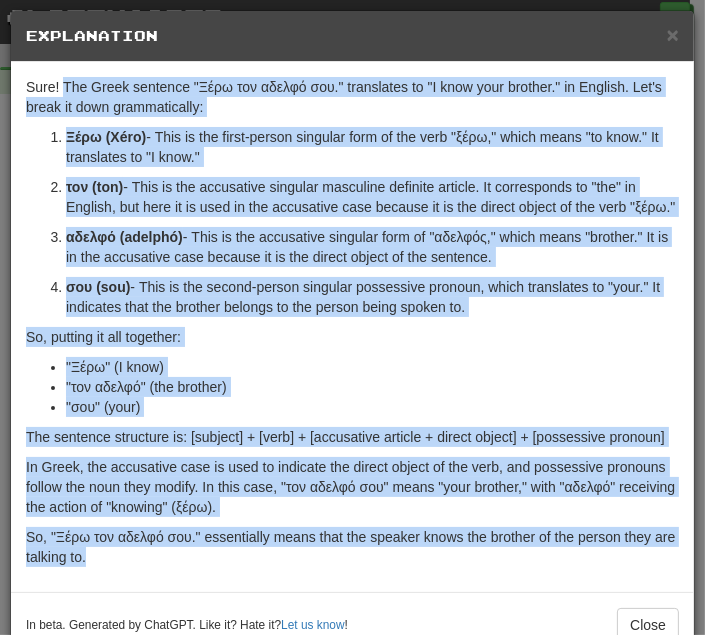 drag, startPoint x: 63, startPoint y: 83, endPoint x: 345, endPoint y: 585, distance: 575.78467 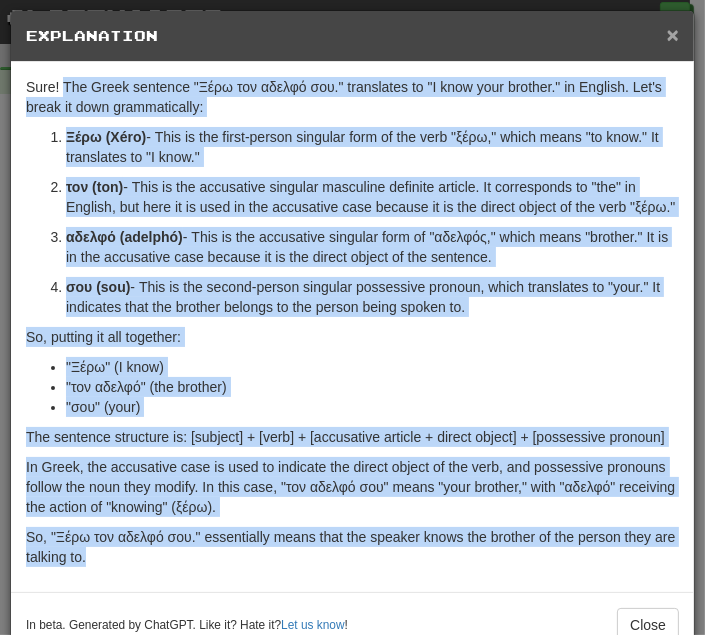 click on "×" at bounding box center (673, 34) 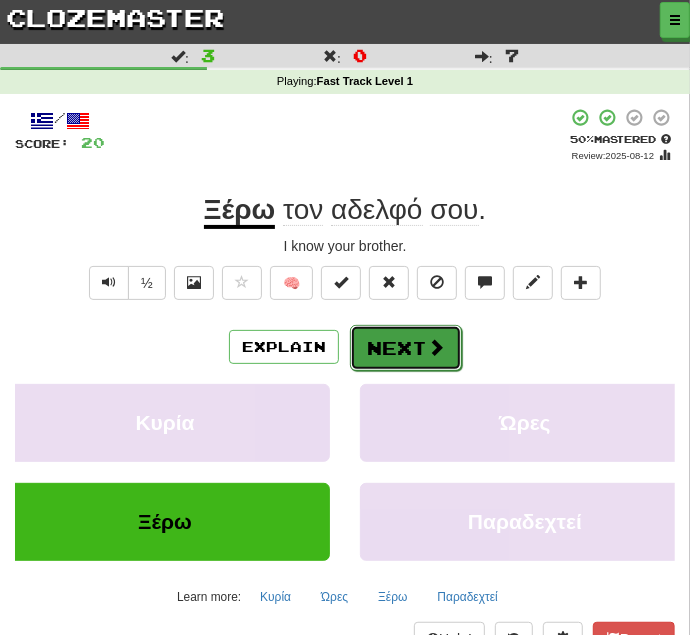 click on "Next" at bounding box center (406, 348) 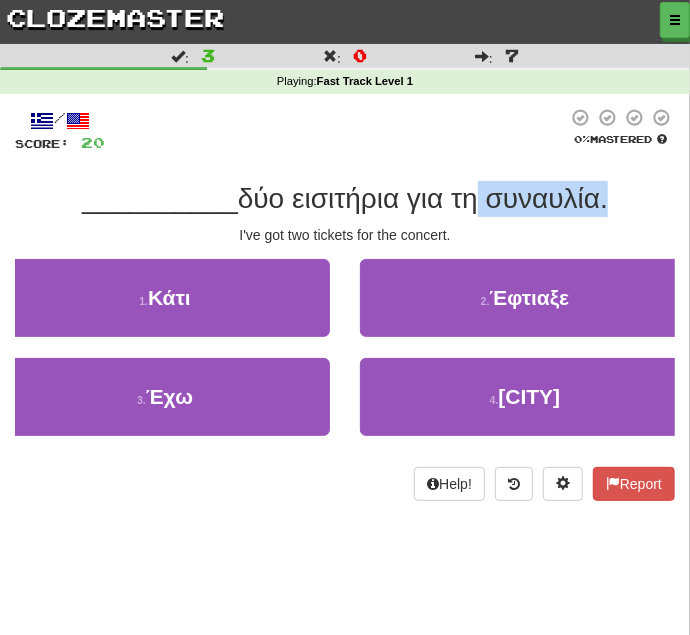 drag, startPoint x: 468, startPoint y: 200, endPoint x: 597, endPoint y: 196, distance: 129.062 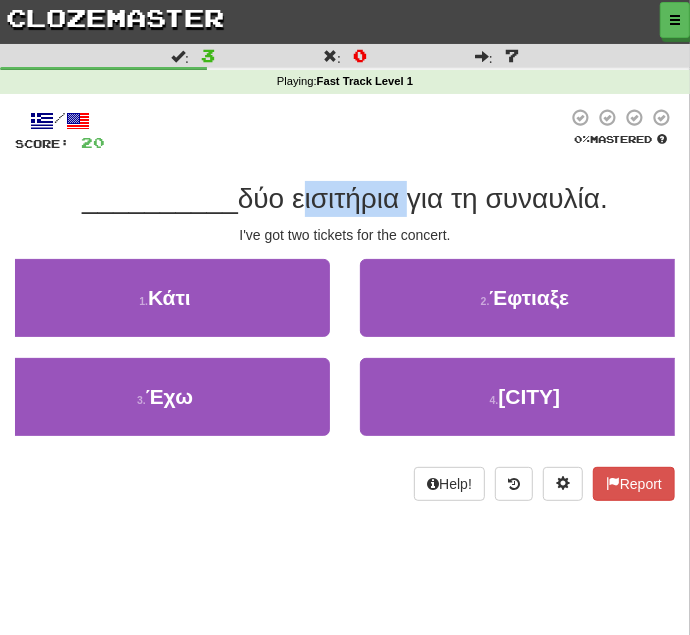 drag, startPoint x: 296, startPoint y: 197, endPoint x: 403, endPoint y: 201, distance: 107.07474 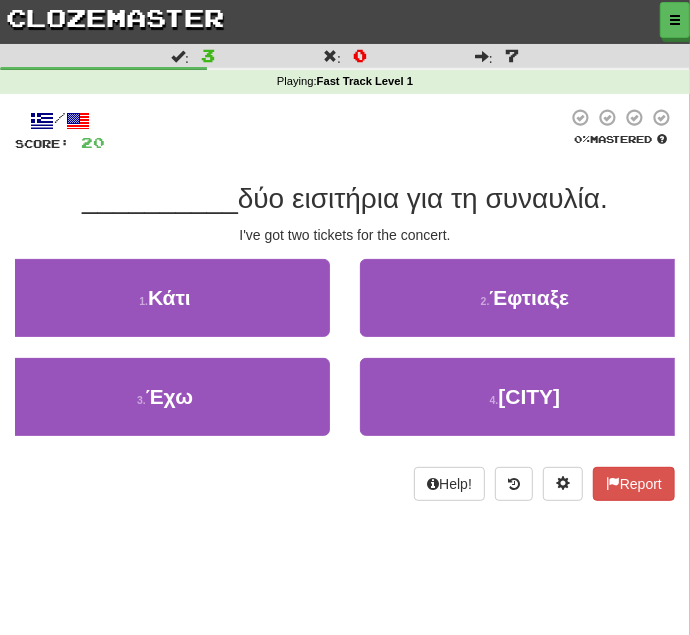 click on "Help!  Report" at bounding box center (345, 484) 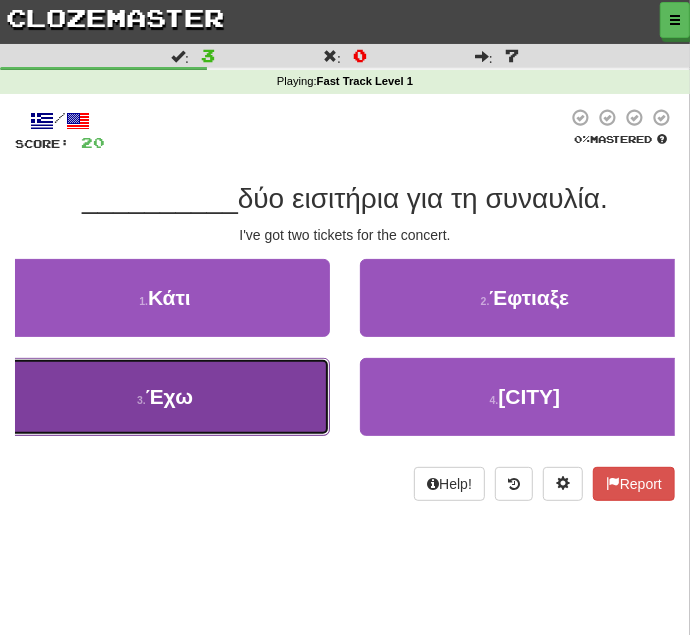 click on "Έχω" at bounding box center [169, 396] 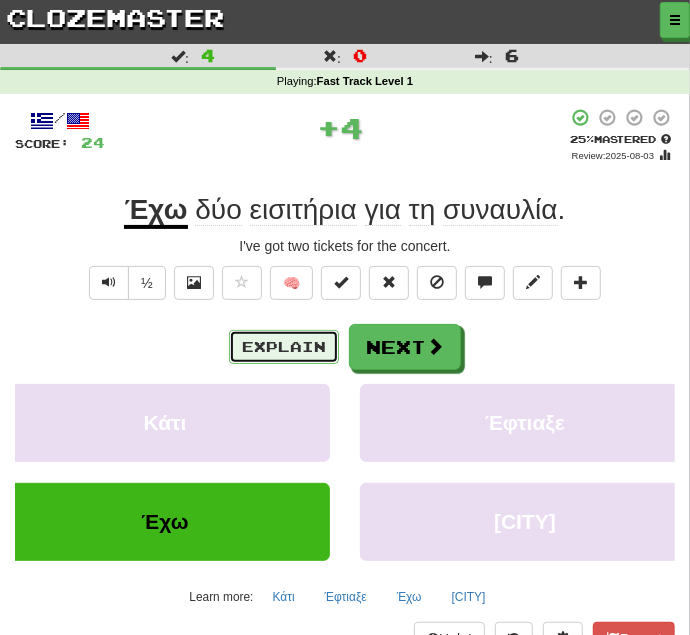 click on "Explain" at bounding box center [284, 347] 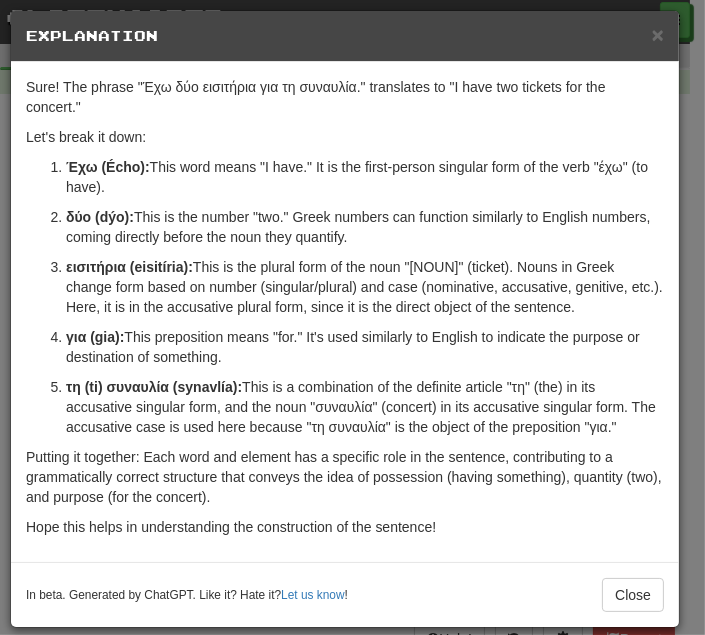 click on "[NOUN] (eisitíria):  This is the plural form of the noun "[NOUN]" (ticket). Nouns in Greek change form based on number (singular/plural) and case (nominative, accusative, genitive, etc.). Here, it is in the accusative plural form, since it is the direct object of the sentence." at bounding box center (365, 287) 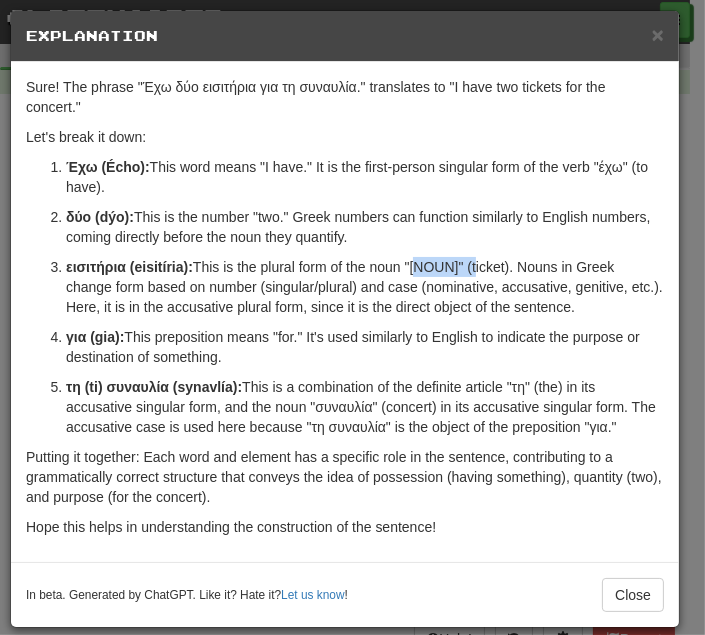 click on "[NOUN] (eisitíria):  This is the plural form of the noun "[NOUN]" (ticket). Nouns in Greek change form based on number (singular/plural) and case (nominative, accusative, genitive, etc.). Here, it is in the accusative plural form, since it is the direct object of the sentence." at bounding box center (365, 287) 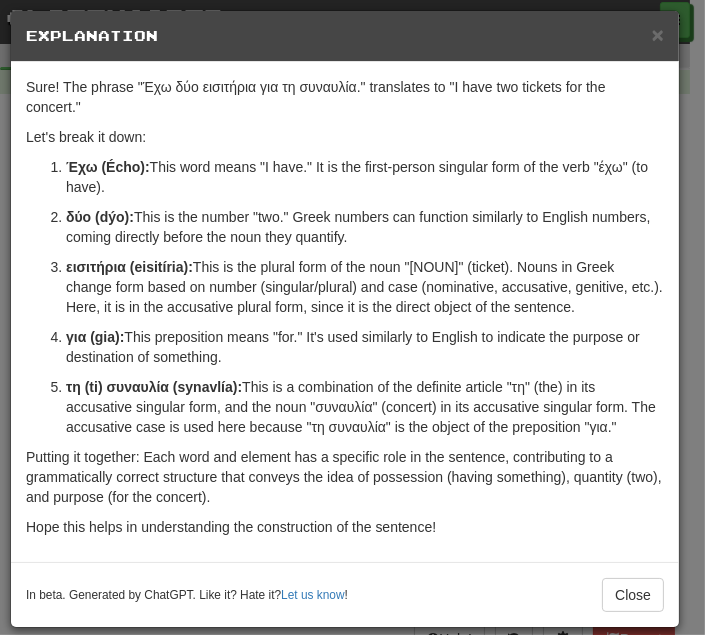 click on "[NOUN] (eisitíria):  This is the plural form of the noun "[NOUN]" (ticket). Nouns in Greek change form based on number (singular/plural) and case (nominative, accusative, genitive, etc.). Here, it is in the accusative plural form, since it is the direct object of the sentence." at bounding box center [365, 287] 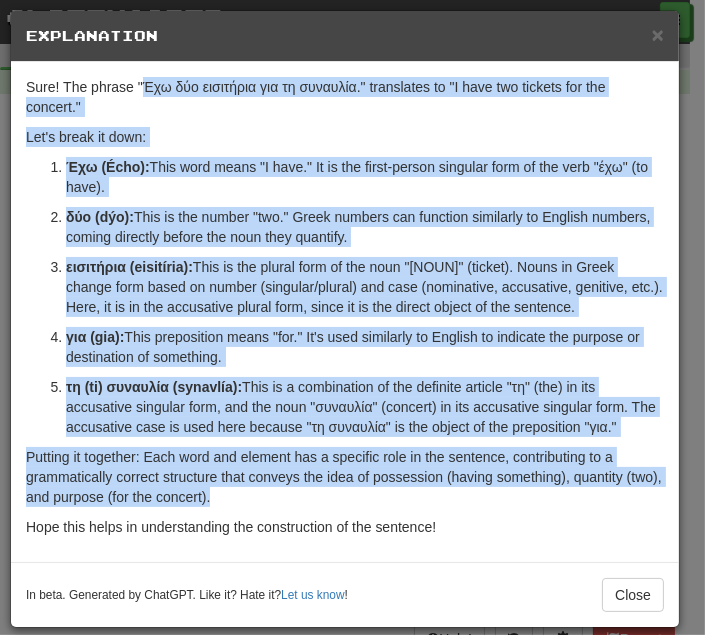 drag, startPoint x: 144, startPoint y: 84, endPoint x: 228, endPoint y: 472, distance: 396.98868 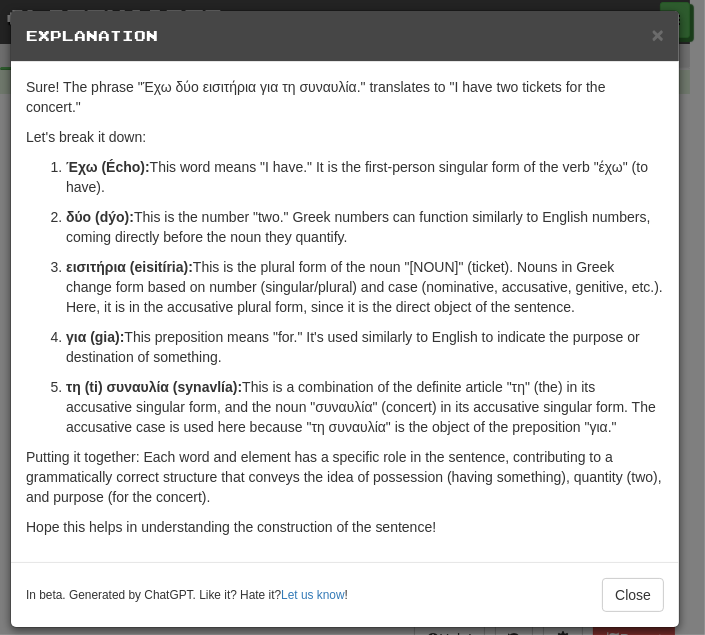 drag, startPoint x: 650, startPoint y: 415, endPoint x: 221, endPoint y: 38, distance: 571.113 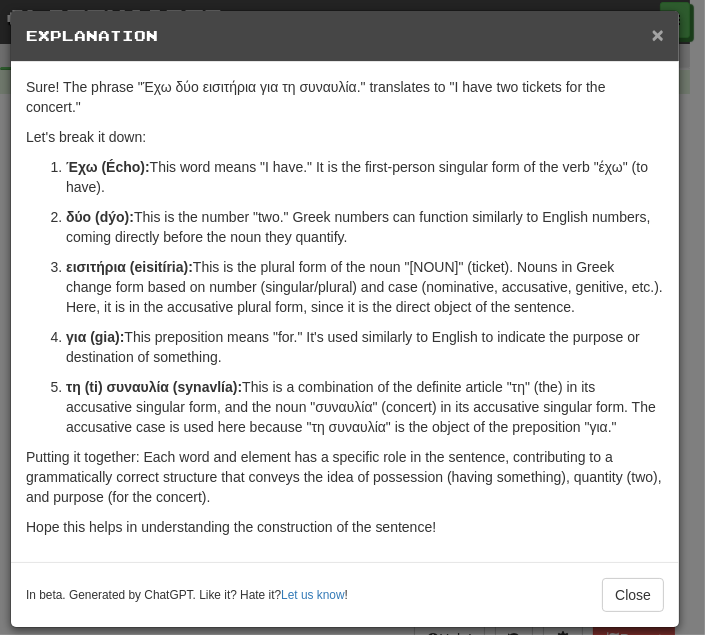 click on "×" at bounding box center [658, 34] 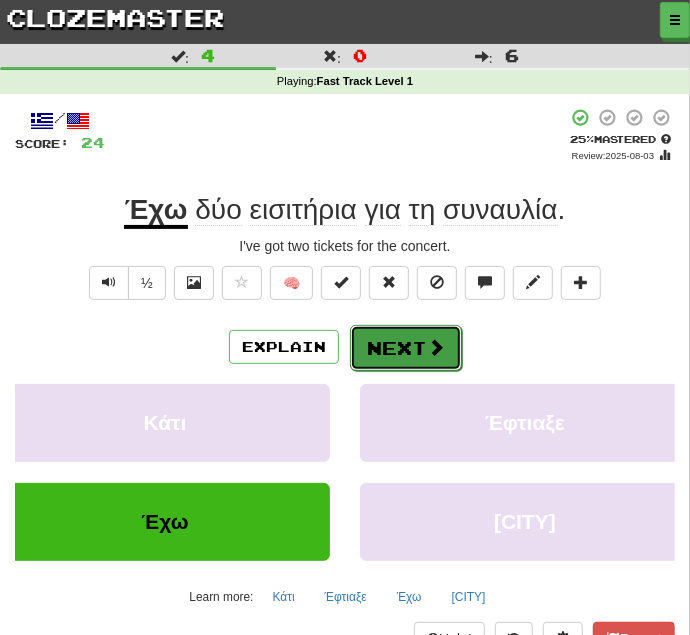 click on "Next" at bounding box center (406, 348) 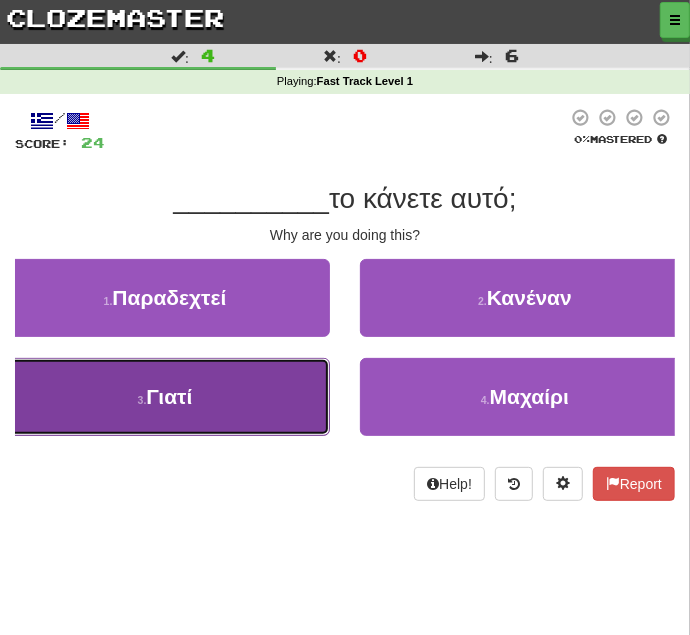 click on "Γιατί" at bounding box center (169, 396) 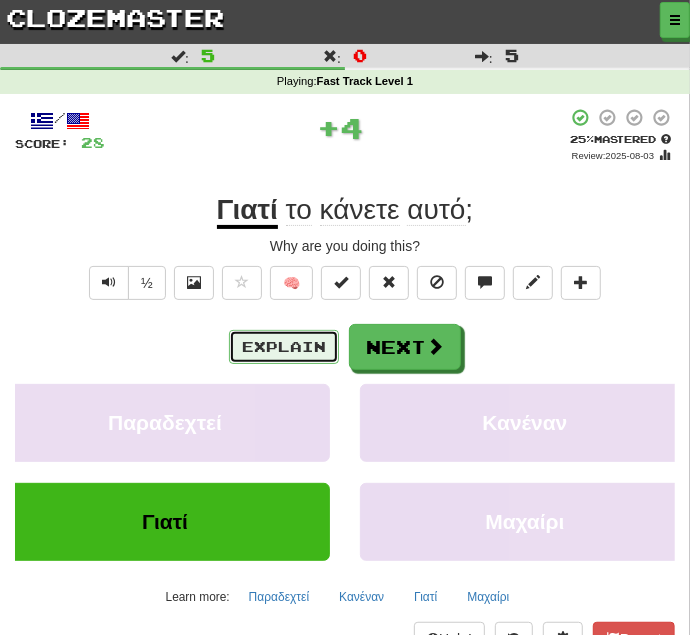 click on "Explain" at bounding box center (284, 347) 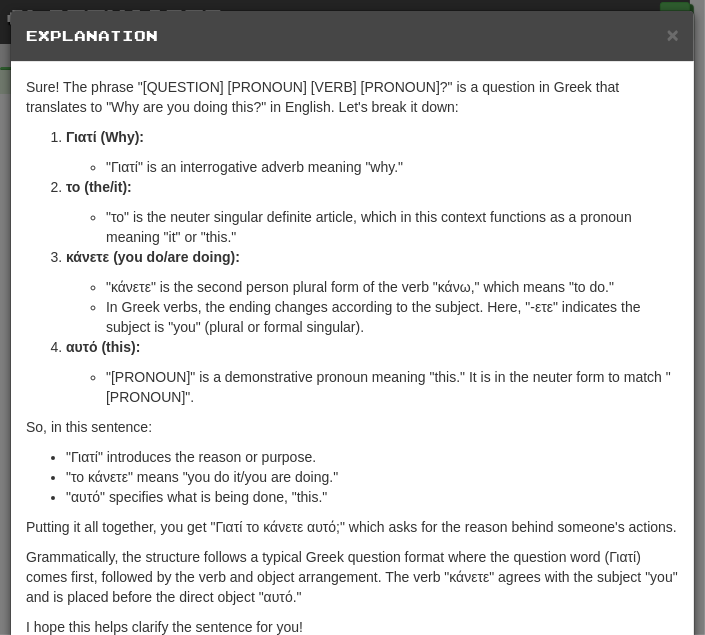 click on "Sure! The phrase "[QUESTION] [PRONOUN] [VERB] [PRONOUN]?" is a question in Greek that translates to "Why are you doing this?" in English. Let's break it down:" at bounding box center [352, 97] 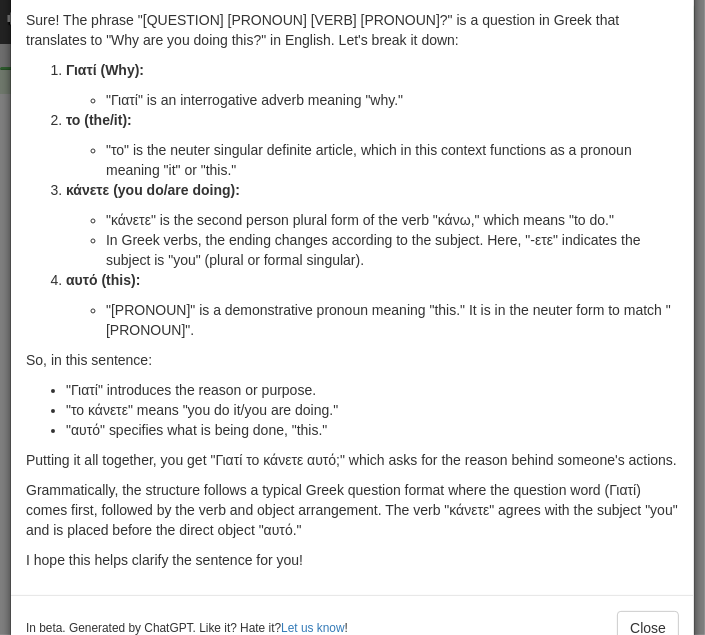 scroll, scrollTop: 101, scrollLeft: 0, axis: vertical 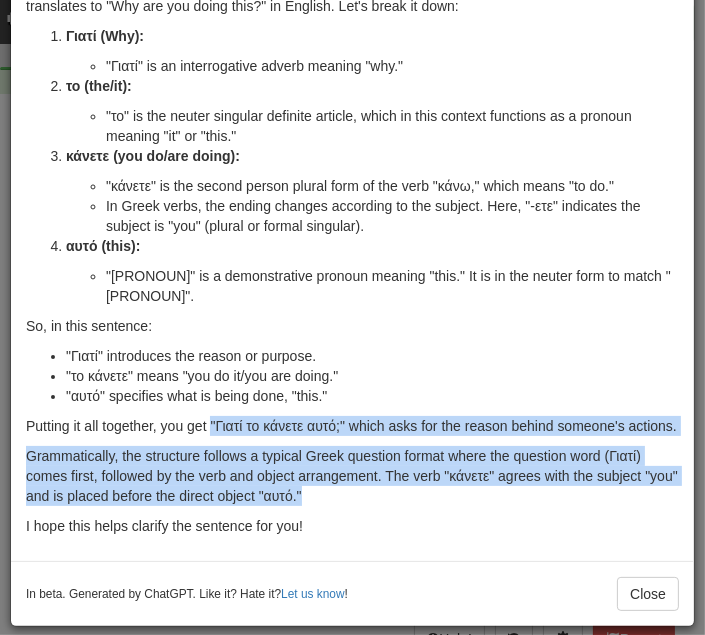drag, startPoint x: 210, startPoint y: 403, endPoint x: 342, endPoint y: 497, distance: 162.04938 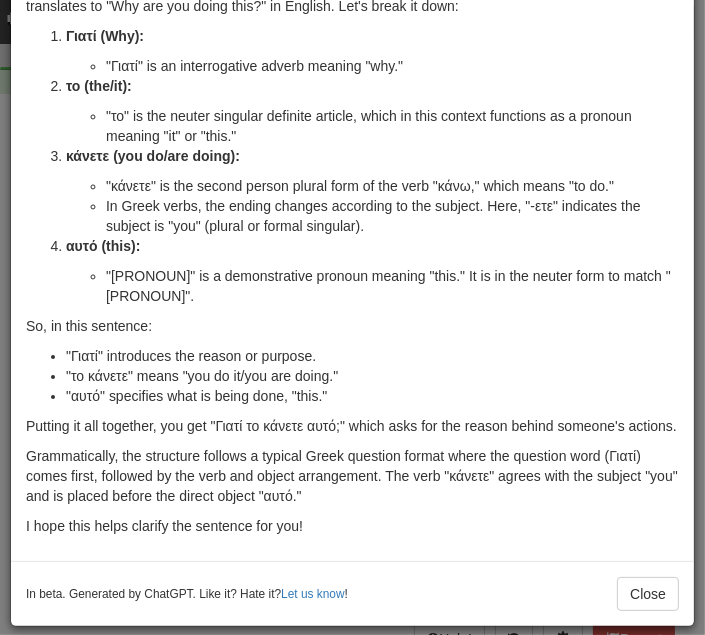 click on "Sure! The phrase "Γιατί το κάνετε αυτό;" is a question in Greek that translates to "Why are you doing this?" in English. Let's break it down:
Γιατί (Why):
"Γιατί" is an interrogative adverb meaning "why."
το (the/it):
"το" is the neuter singular definite article, which in this context functions as a pronoun meaning "it" or "this."
κάνετε (you do/are doing):
"κάνετε" is the second person plural form of the verb "κάνω," which means "to do."
In Greek verbs, the ending changes according to the subject. Here, "-ετε" indicates the subject is "you" (plural or formal singular).
αυτό (this):
"αυτό" is a demonstrative pronoun meaning "this." It is in the neuter form to match "το."
So, in this sentence:
"Γιατί" introduces the reason or purpose.
"το κάνετε" means "you do it/you are doing."
"αυτό" specifies what is being done, "this."" at bounding box center [352, 261] 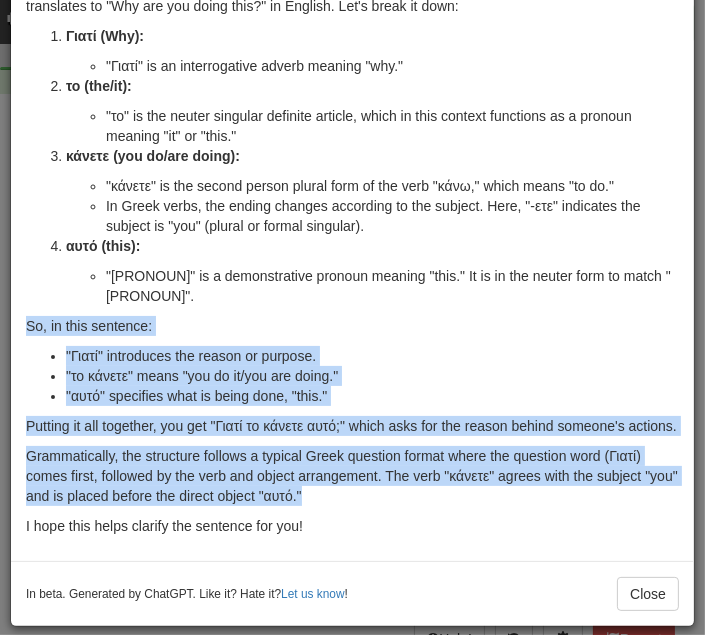 drag, startPoint x: 26, startPoint y: 302, endPoint x: 386, endPoint y: 500, distance: 410.85764 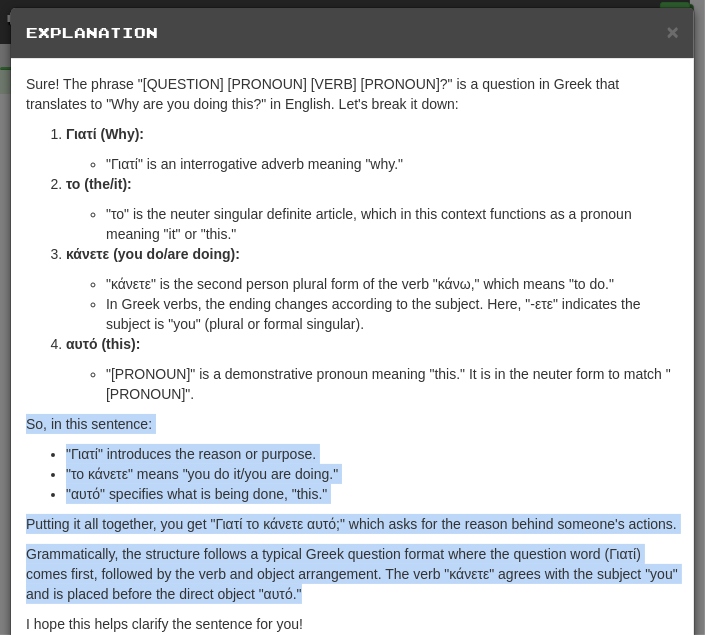 scroll, scrollTop: 0, scrollLeft: 0, axis: both 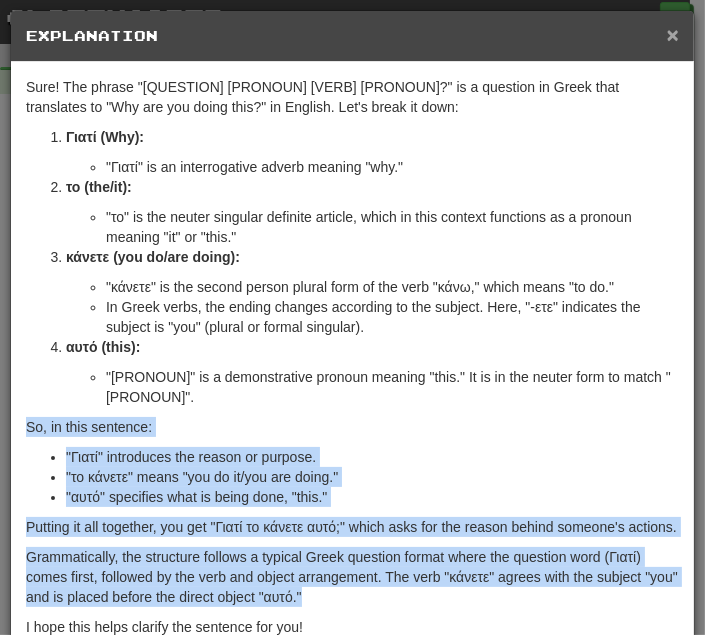 click on "×" at bounding box center (673, 34) 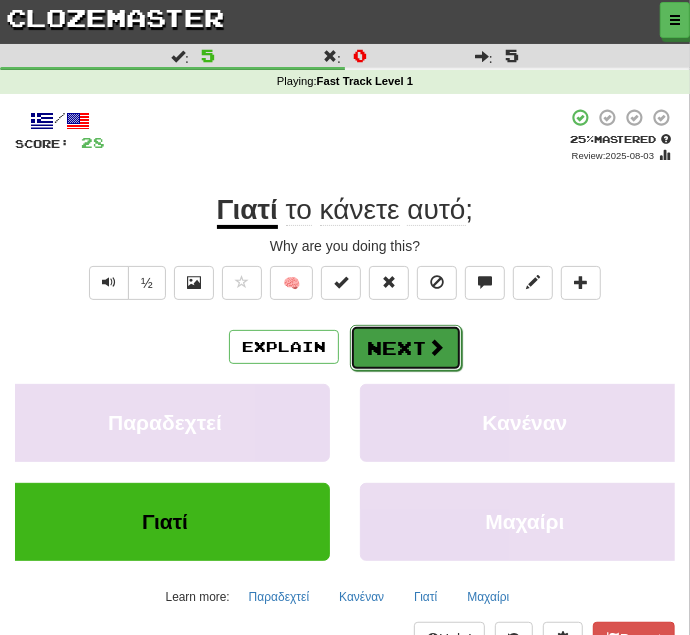 click on "Next" at bounding box center (406, 348) 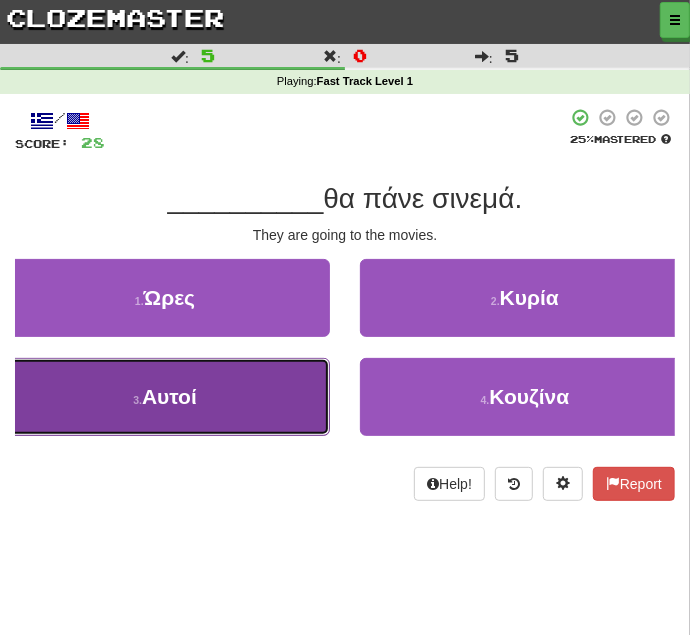 click on "Αυτοί" at bounding box center [169, 396] 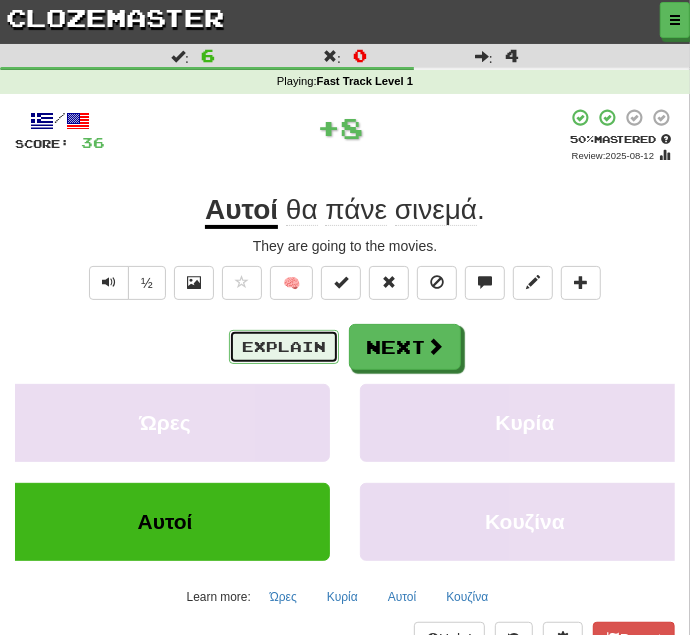 click on "Explain" at bounding box center [284, 347] 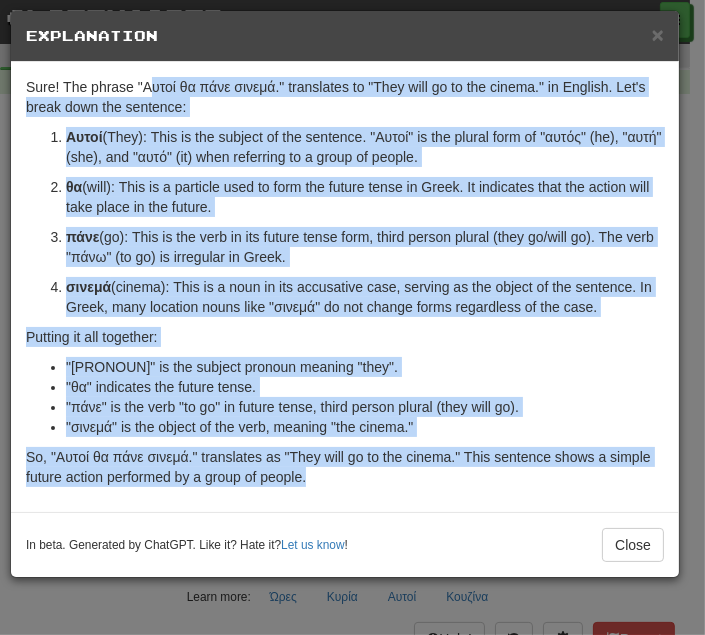 drag, startPoint x: 153, startPoint y: 82, endPoint x: 312, endPoint y: 467, distance: 416.54053 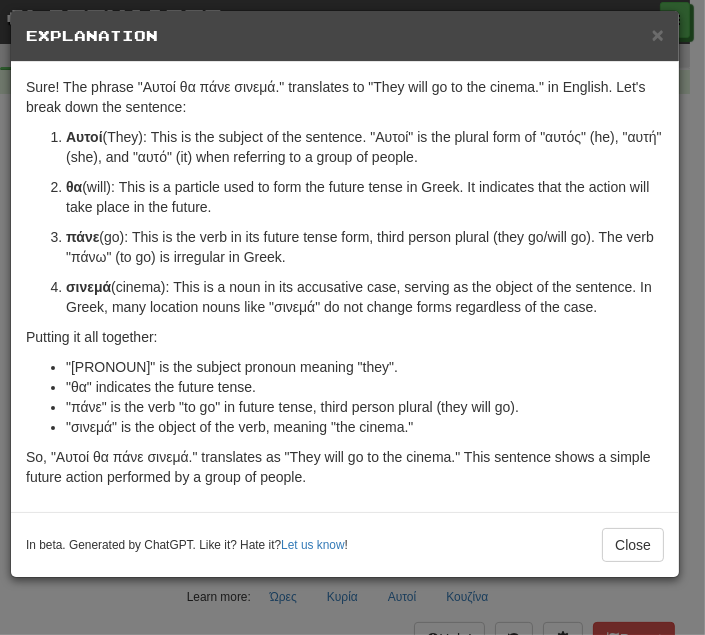 click on "Αυτοί" at bounding box center [84, 137] 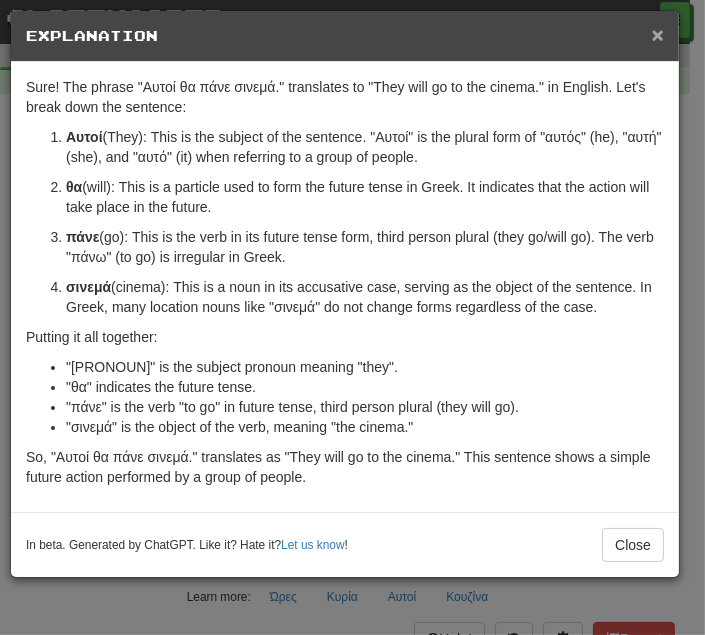 click on "×" at bounding box center [658, 34] 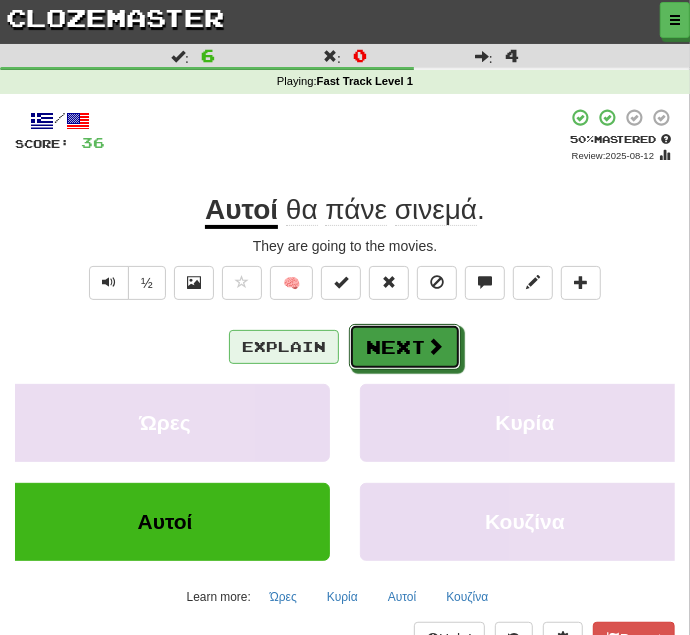 drag, startPoint x: 409, startPoint y: 345, endPoint x: 308, endPoint y: 342, distance: 101.04455 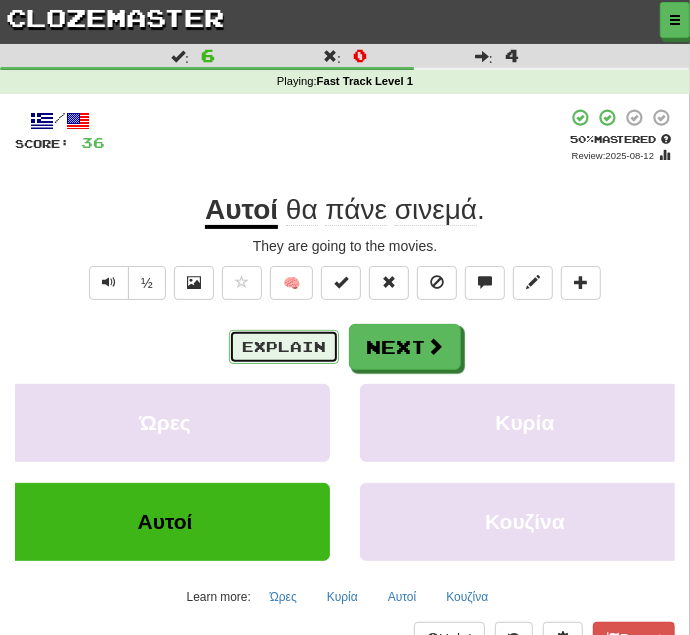 click on "Explain" at bounding box center [284, 347] 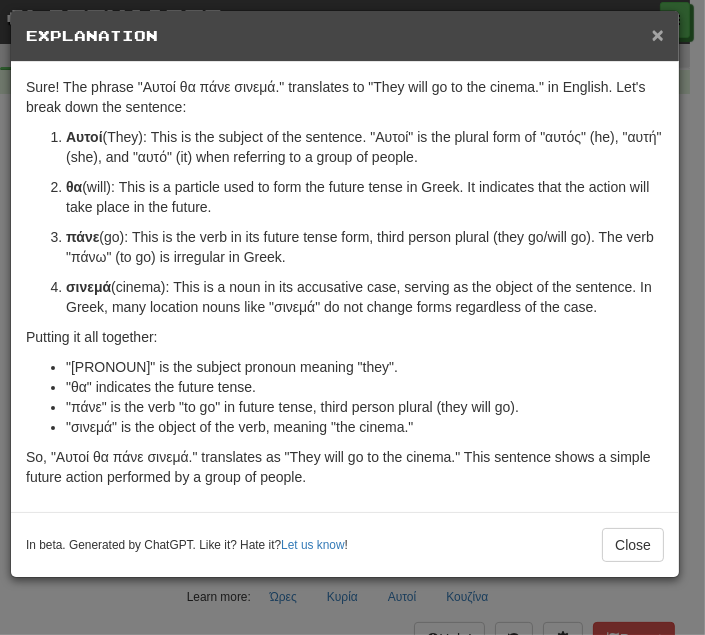 click on "×" at bounding box center [658, 34] 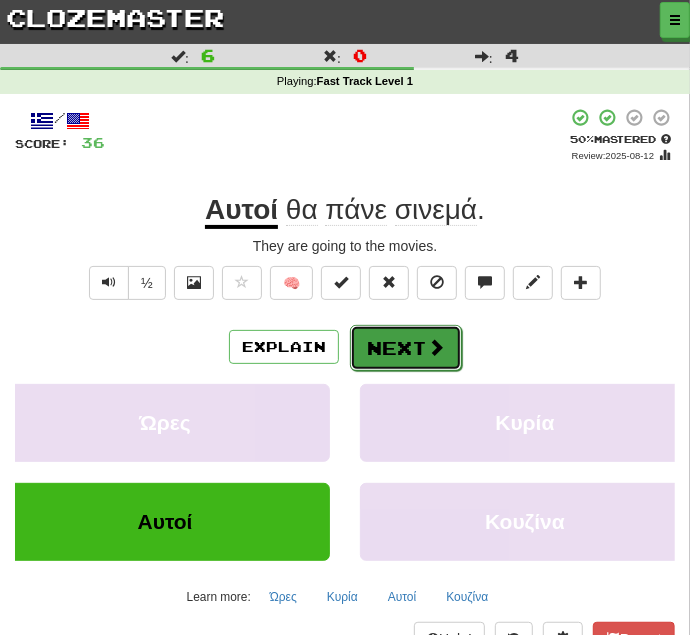 click on "Next" at bounding box center (406, 348) 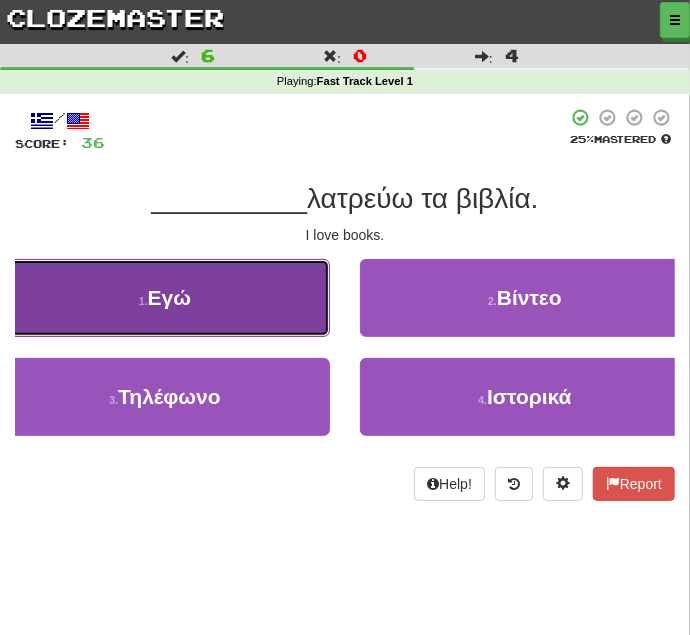 click on "Εγώ" at bounding box center (169, 297) 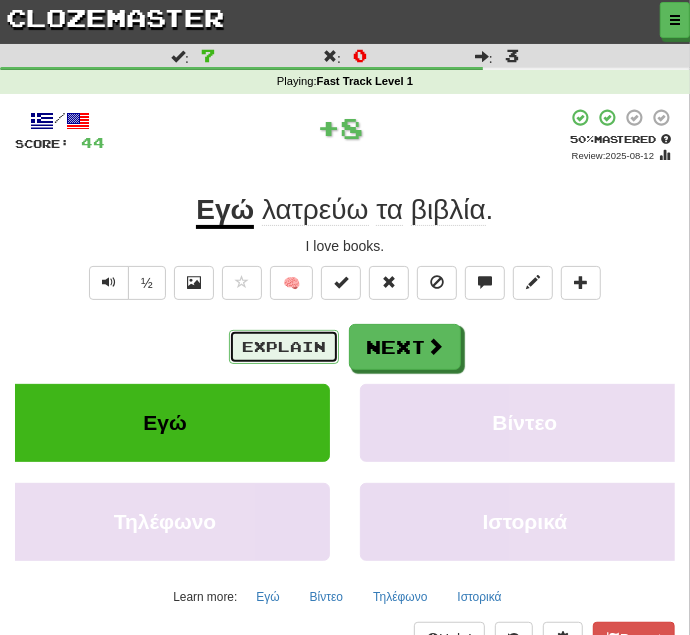 click on "Explain" at bounding box center [284, 347] 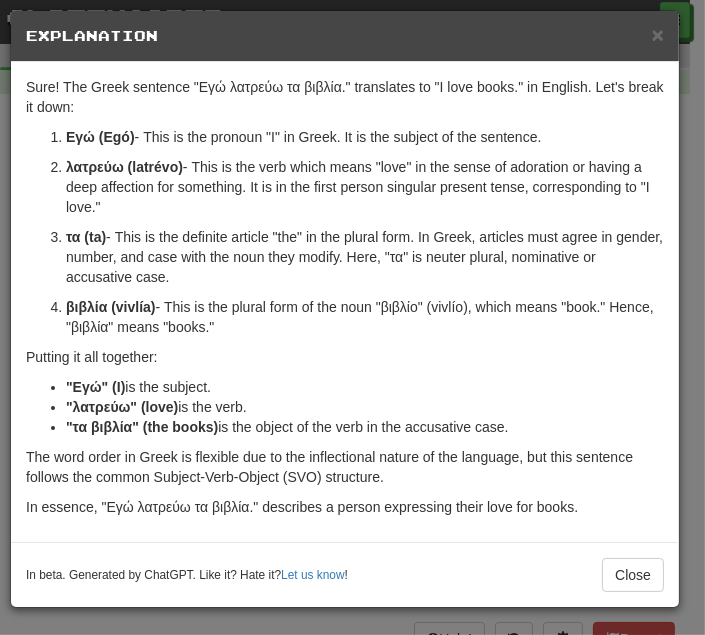 click on "λατρεύω (latrévo)" at bounding box center [124, 167] 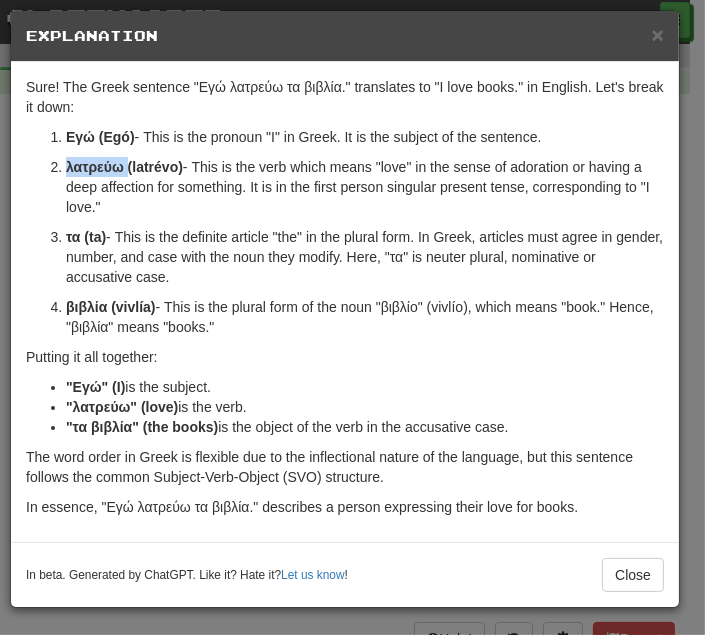 click on "λατρεύω (latrévo)" at bounding box center (124, 167) 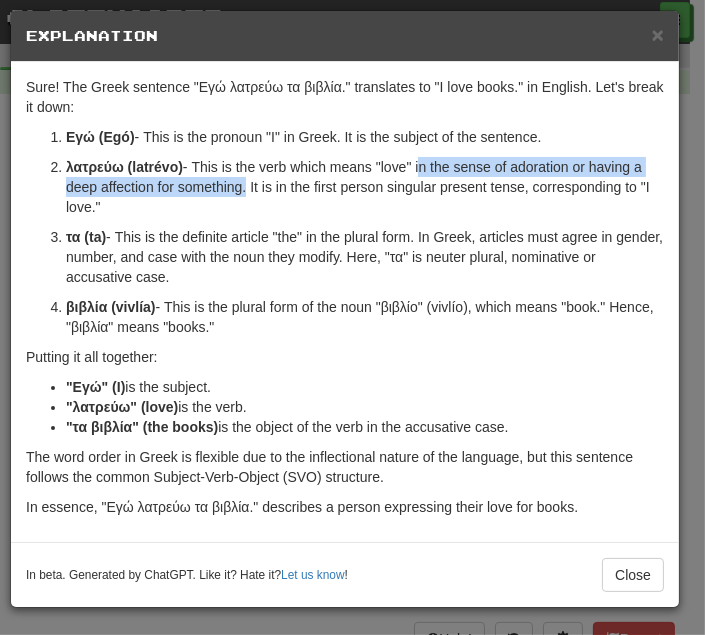 drag, startPoint x: 420, startPoint y: 166, endPoint x: 241, endPoint y: 189, distance: 180.4716 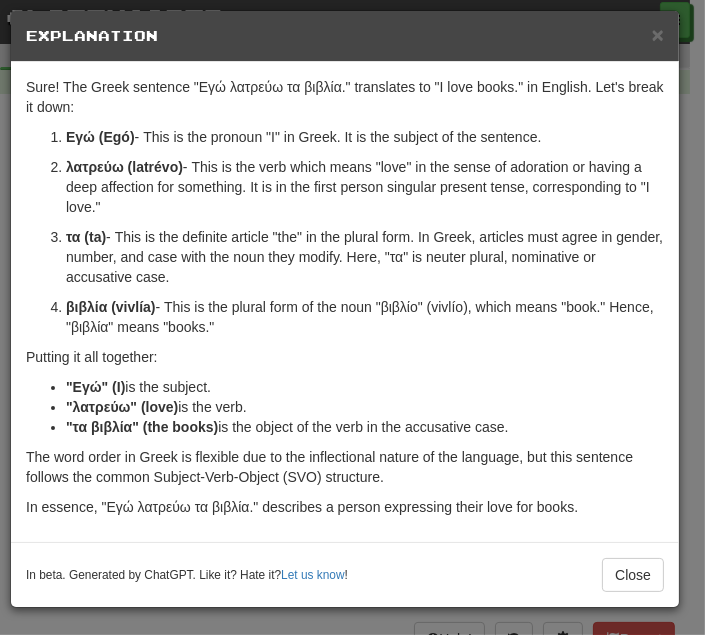 click on "τα (ta)  - This is the definite article "the" in the plural form. In Greek, articles must agree in gender, number, and case with the noun they modify. Here, "τα" is neuter plural, nominative or accusative case." at bounding box center [365, 257] 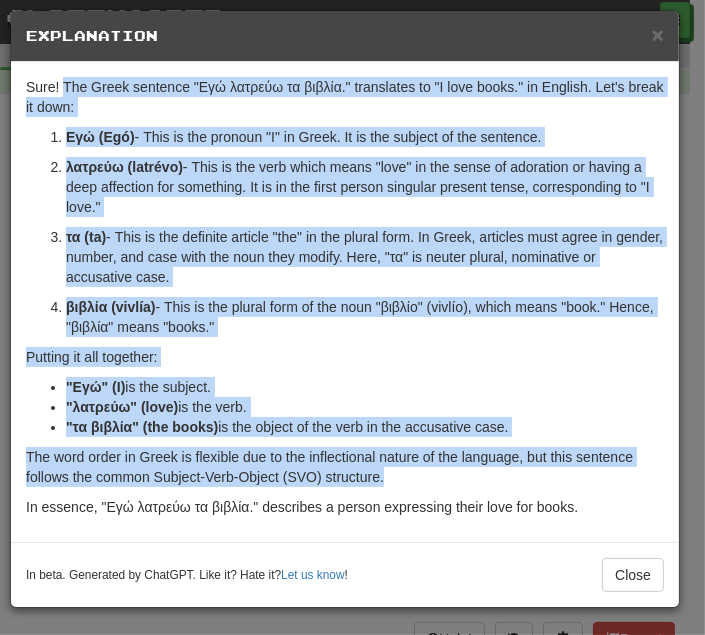 drag, startPoint x: 64, startPoint y: 85, endPoint x: 401, endPoint y: 480, distance: 519.2244 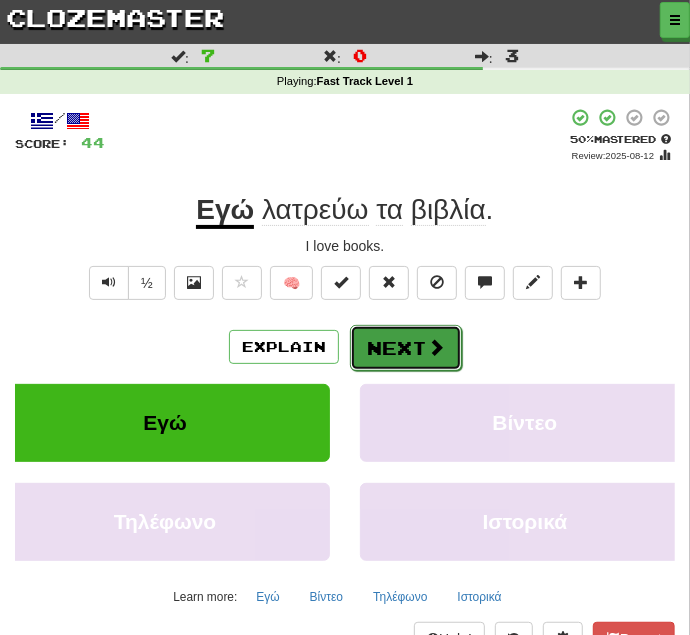 click on "Next" at bounding box center (406, 348) 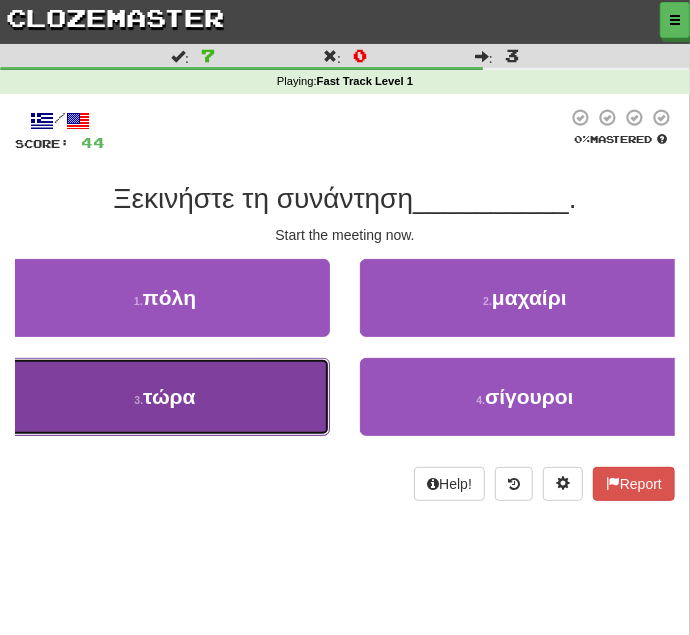 click on "τώρα" at bounding box center (169, 396) 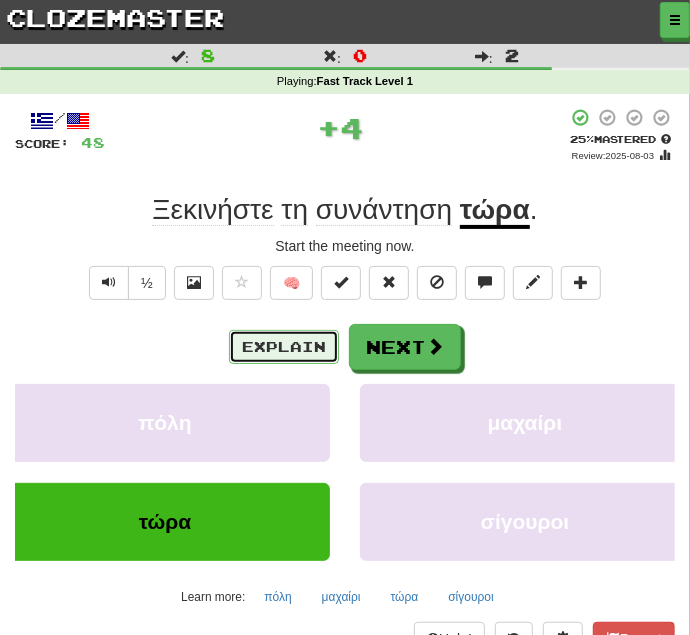 click on "Explain" at bounding box center (284, 347) 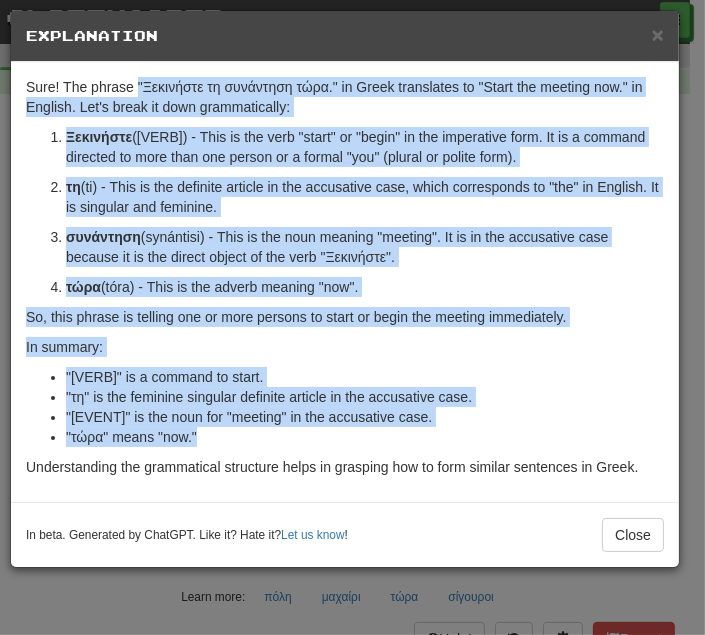 drag, startPoint x: 136, startPoint y: 81, endPoint x: 256, endPoint y: 437, distance: 375.68073 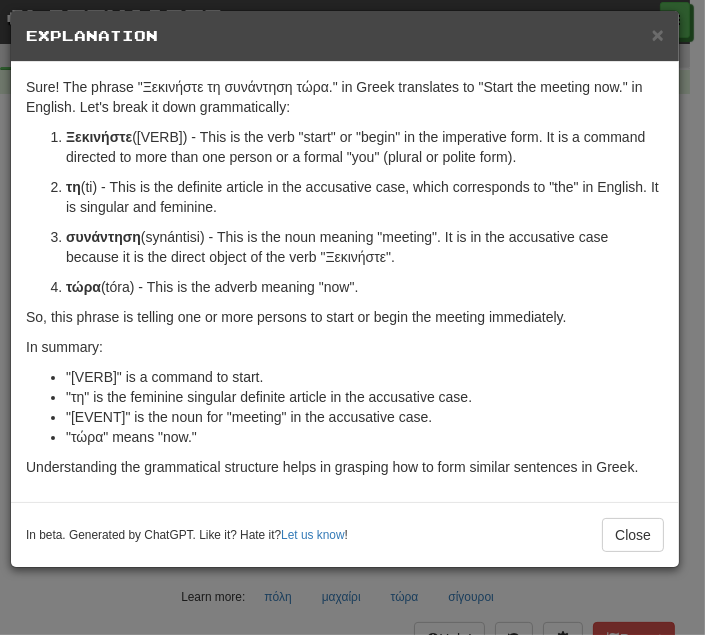 click on "Ξεκινήστε" at bounding box center [99, 137] 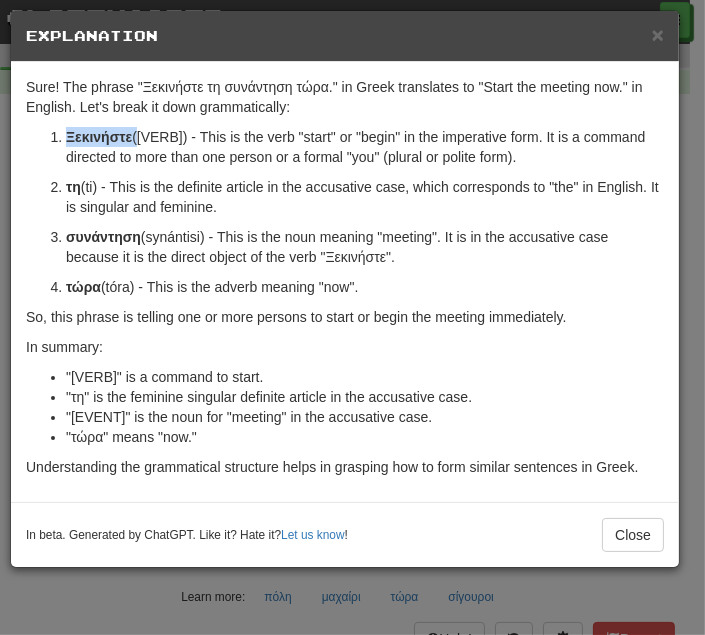 click on "Ξεκινήστε" at bounding box center (99, 137) 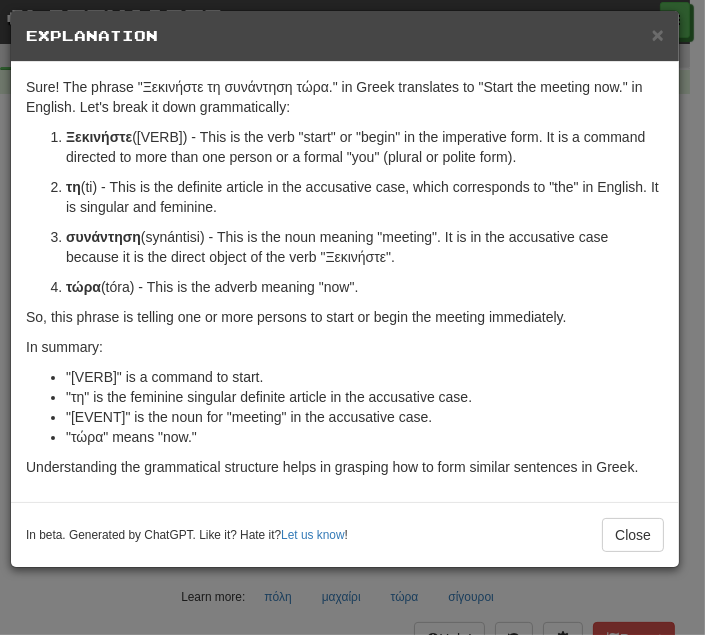drag, startPoint x: 81, startPoint y: 137, endPoint x: 84, endPoint y: 188, distance: 51.088158 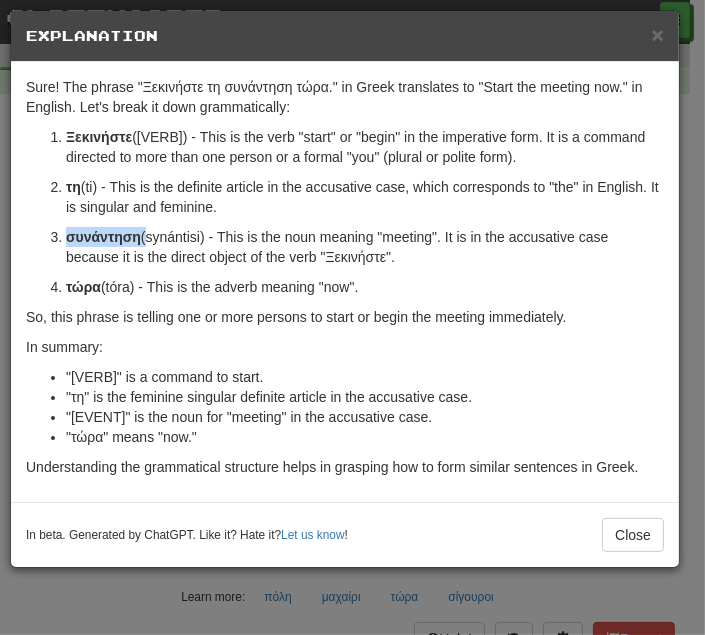 click on "συνάντηση" at bounding box center [103, 237] 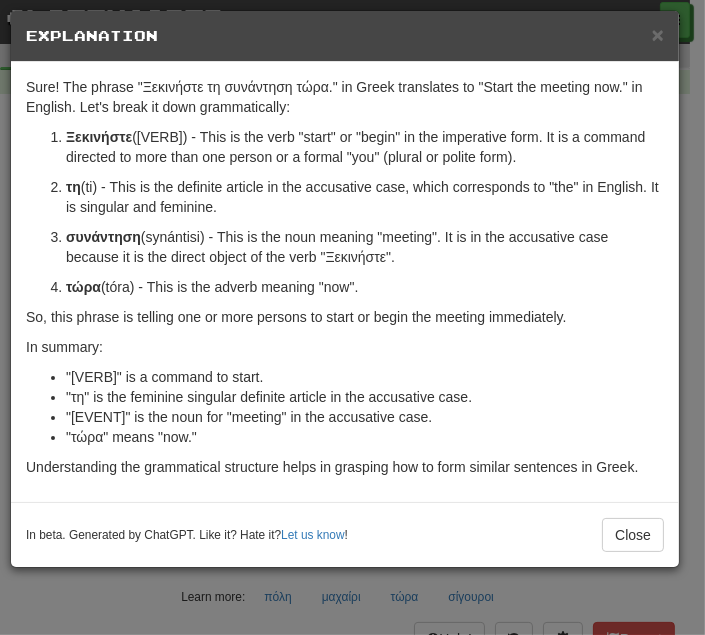 click on ""[EVENT]" is the noun for "meeting" in the accusative case." at bounding box center (365, 417) 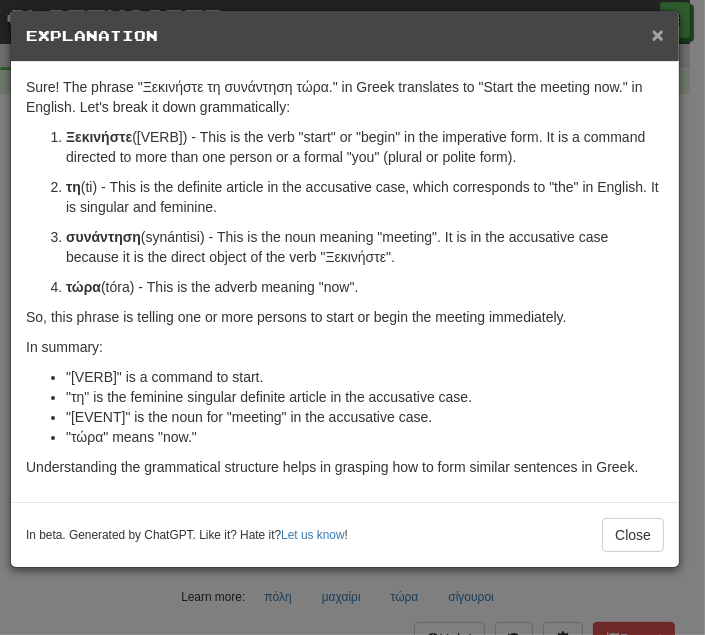 click on "×" at bounding box center [658, 34] 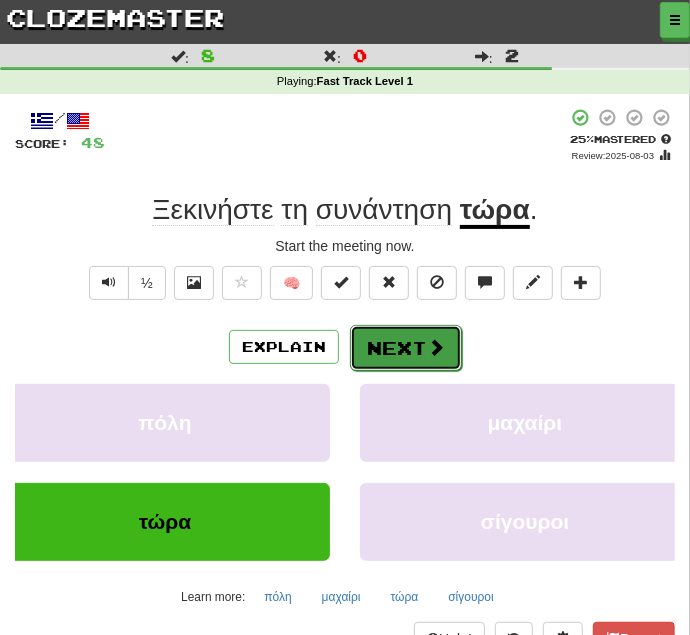 click on "Next" at bounding box center [406, 348] 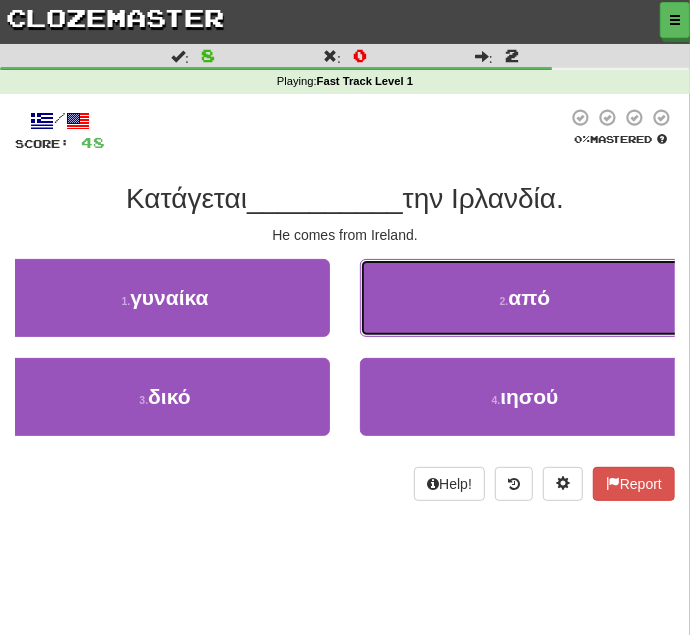 click on "από" at bounding box center (529, 297) 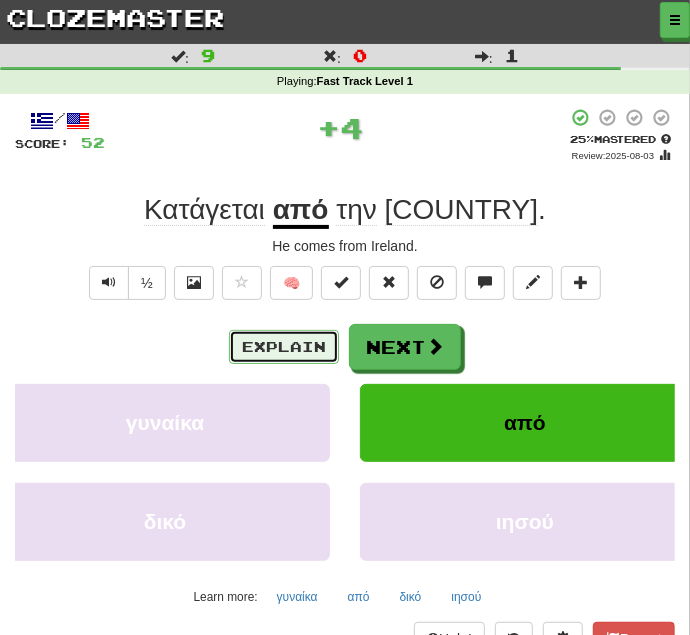 click on "Explain" at bounding box center (284, 347) 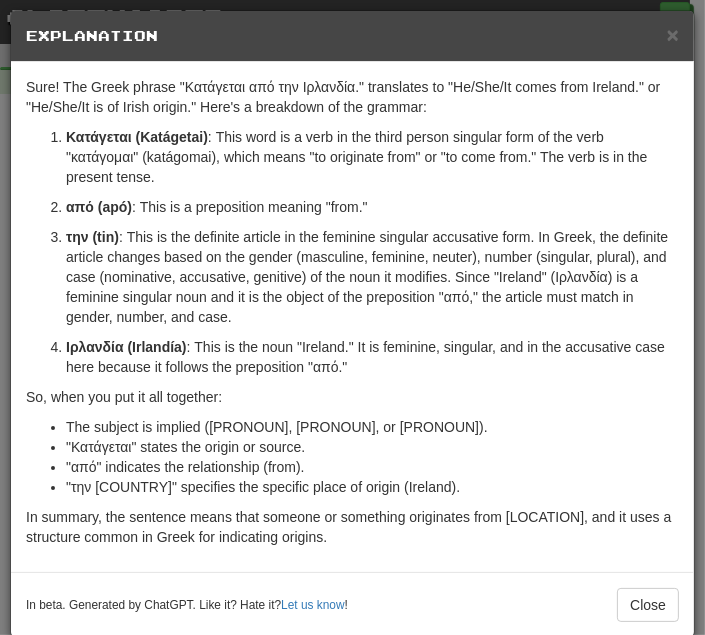 click on "Κατάγεται (Katágetai)" at bounding box center (137, 137) 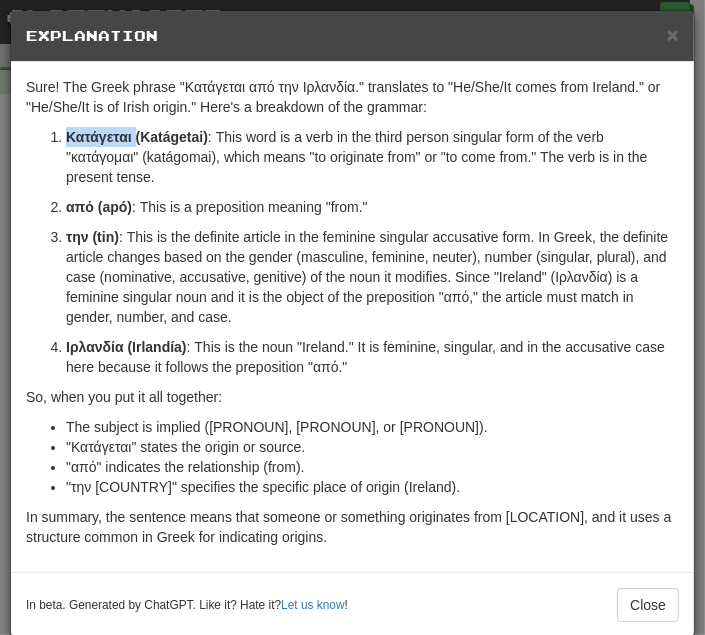 click on "Κατάγεται (Katágetai)" at bounding box center (137, 137) 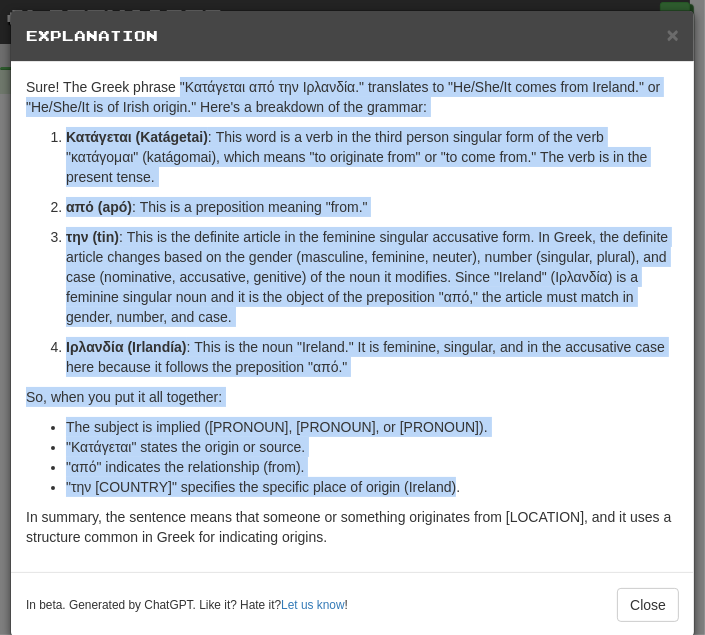 drag, startPoint x: 180, startPoint y: 82, endPoint x: 461, endPoint y: 488, distance: 493.75803 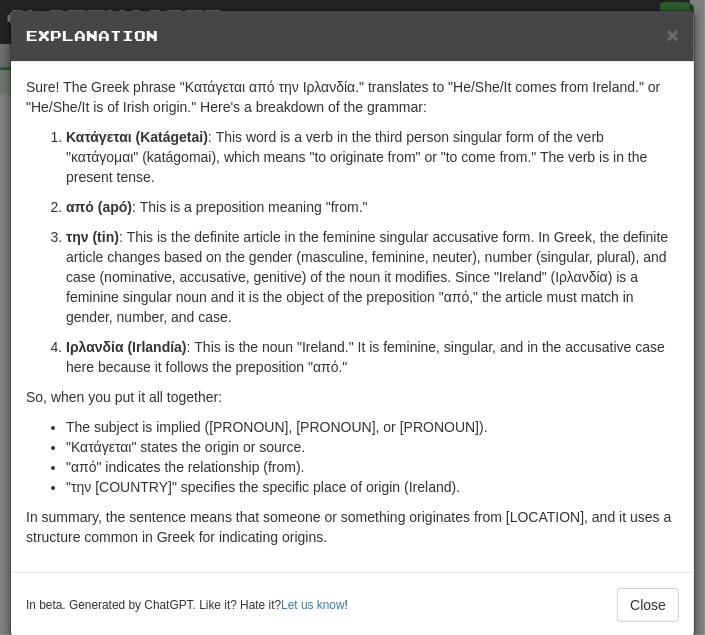 click on "[VERB] (Katágetai) : This word is a verb in the third person singular form of the verb "[VERB]" (katágomai), which means "to originate from" or "to come from." The verb is in the present tense." at bounding box center (372, 157) 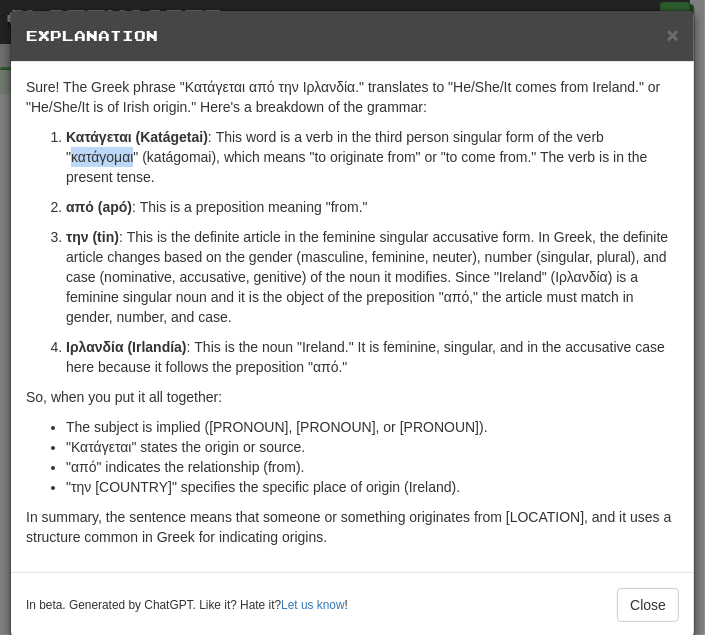 click on "[VERB] (Katágetai) : This word is a verb in the third person singular form of the verb "[VERB]" (katágomai), which means "to originate from" or "to come from." The verb is in the present tense." at bounding box center [372, 157] 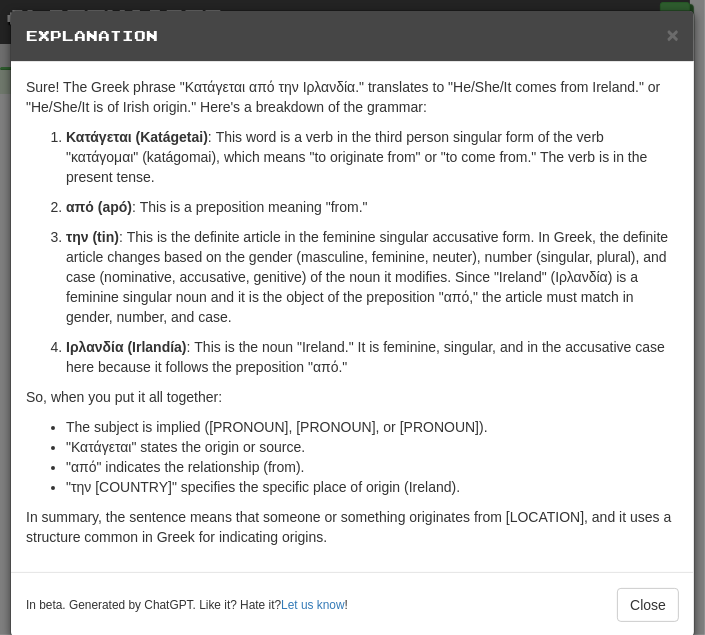click on "την (tin) : This is the definite article in the feminine singular accusative form. In Greek, the definite article changes based on the gender (masculine, feminine, neuter), number (singular, plural), and case (nominative, accusative, genitive) of the noun it modifies. Since "Ireland" (Ιρλανδία) is a feminine singular noun and it is the object of the preposition "από," the article must match in gender, number, and case." at bounding box center [372, 277] 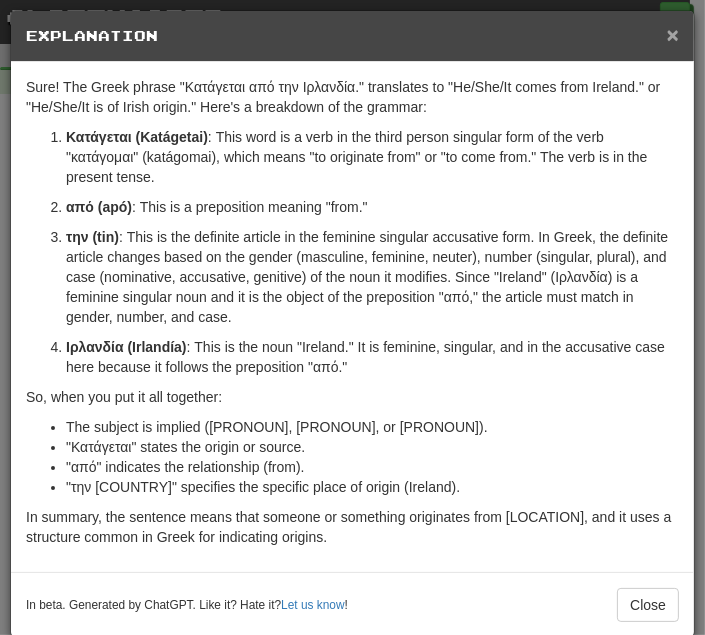 click on "×" at bounding box center [673, 34] 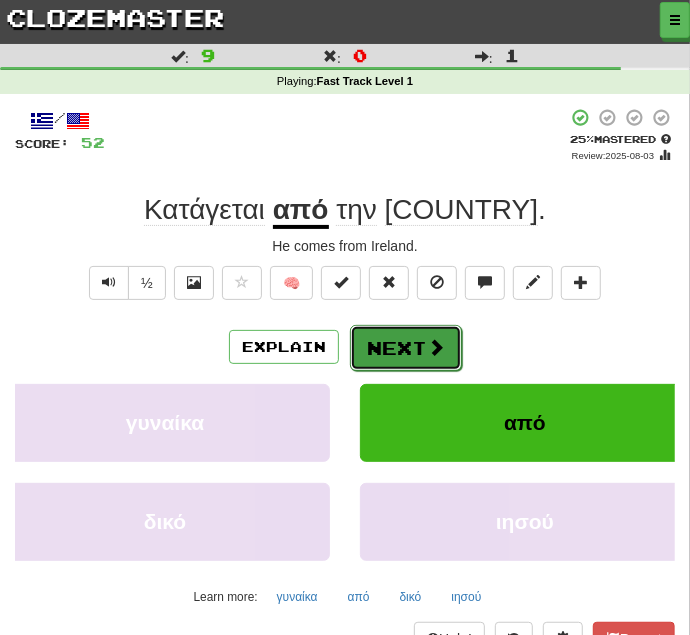 click on "Next" at bounding box center (406, 348) 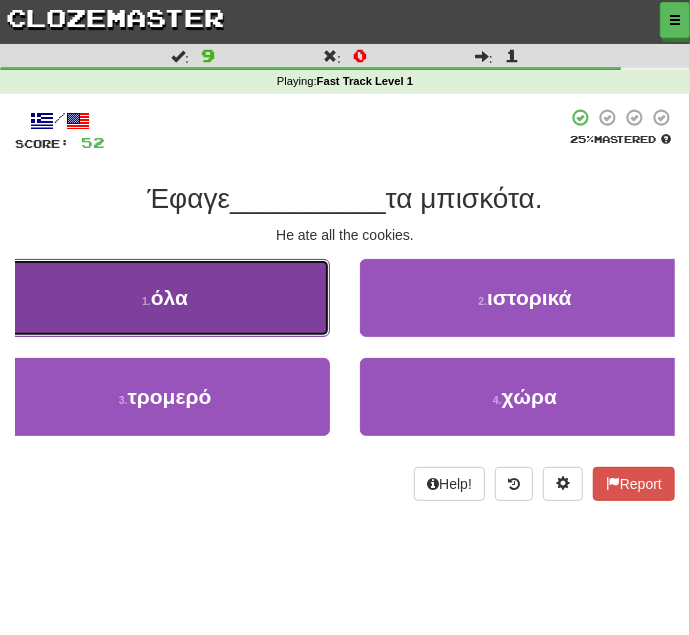 click on "όλα" at bounding box center [169, 297] 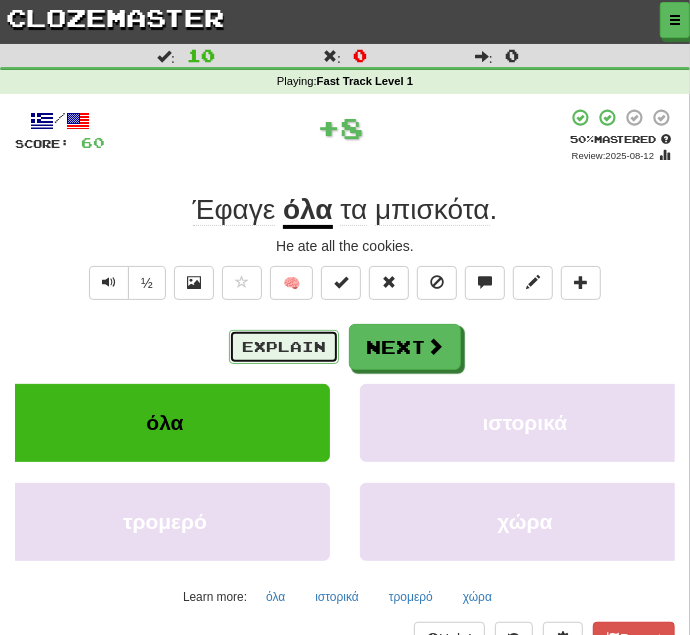 click on "Explain" at bounding box center [284, 347] 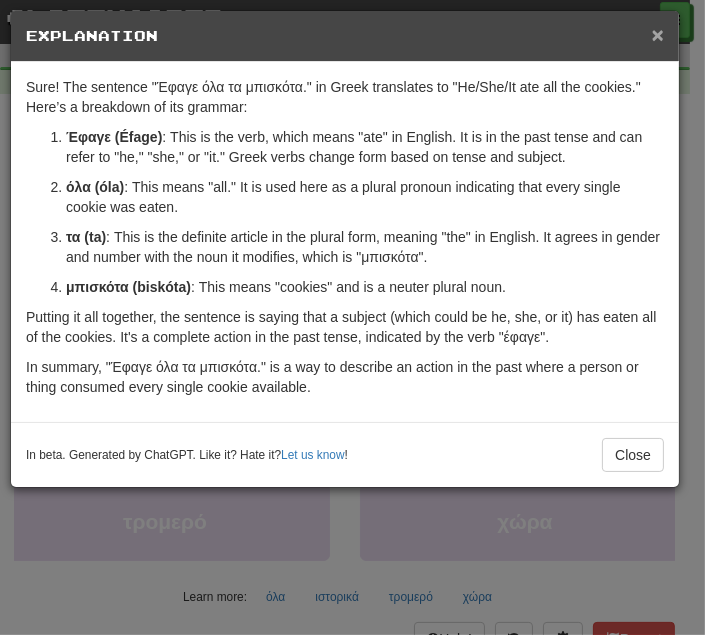 click on "×" at bounding box center (658, 34) 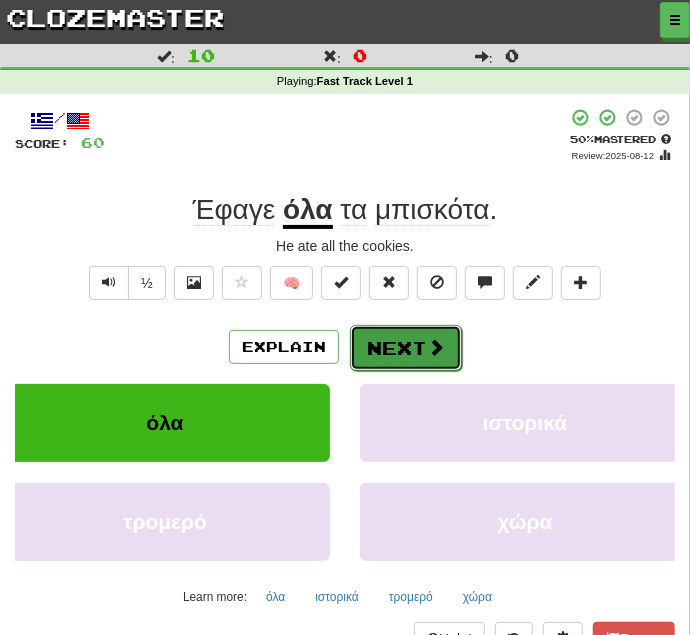 click at bounding box center (436, 347) 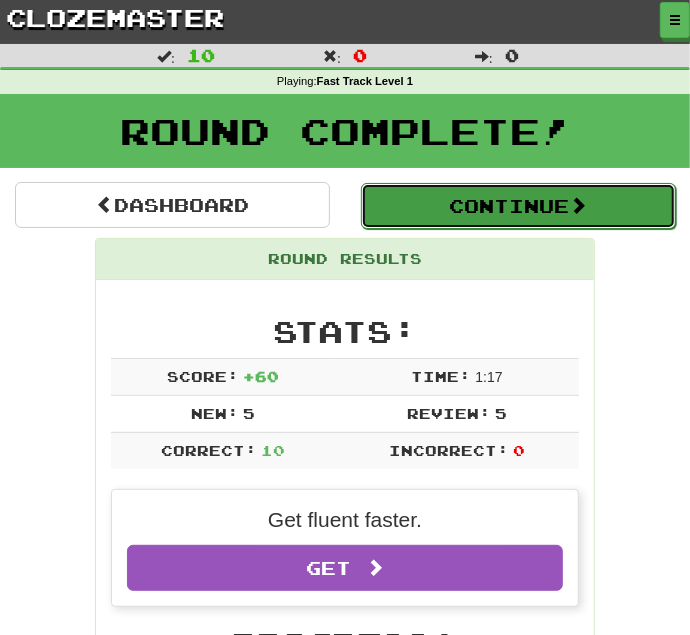 click on "Continue" at bounding box center [518, 206] 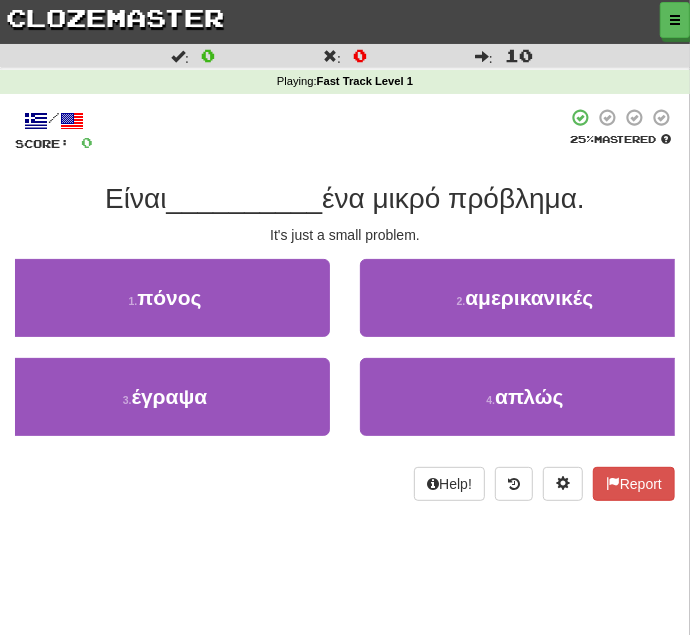 click on "It's just a small problem." at bounding box center (345, 235) 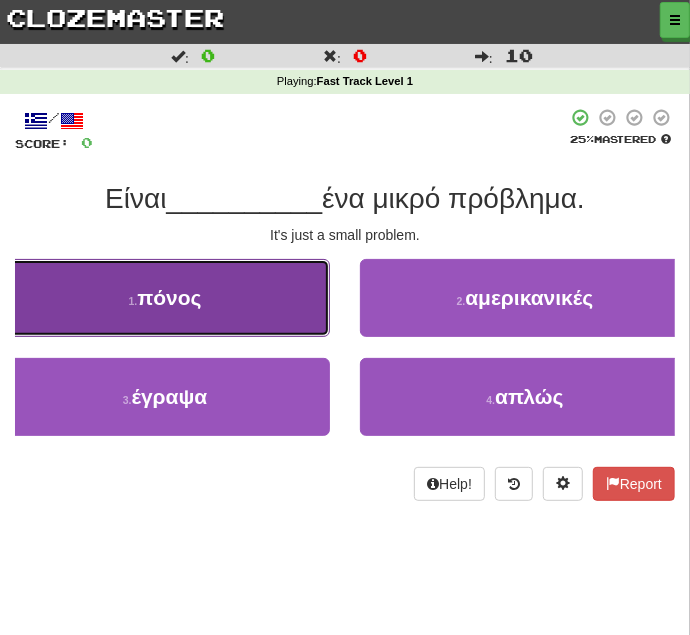 click on "πόνος" at bounding box center [169, 297] 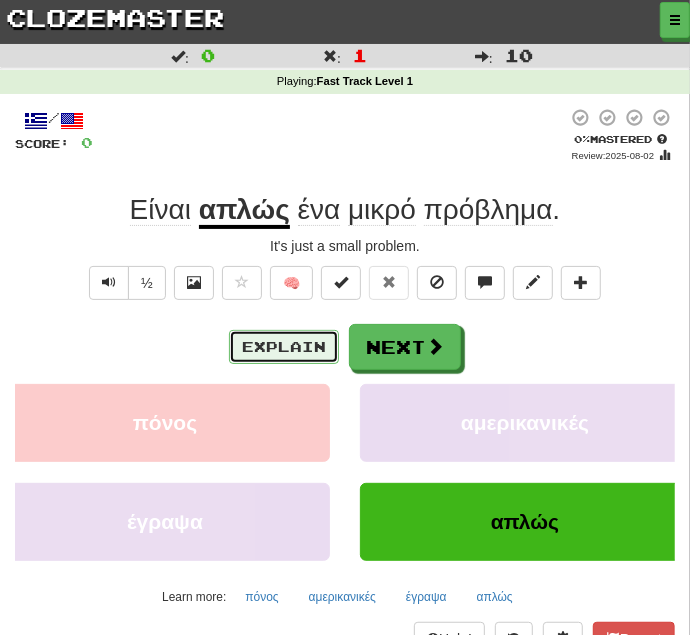 click on "Explain" at bounding box center (284, 347) 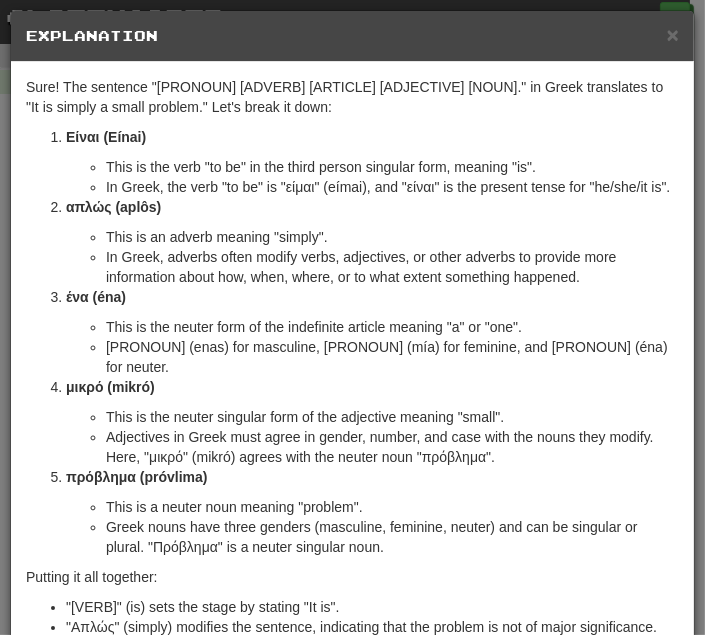 click on "This is an adverb meaning "simply"." at bounding box center (392, 237) 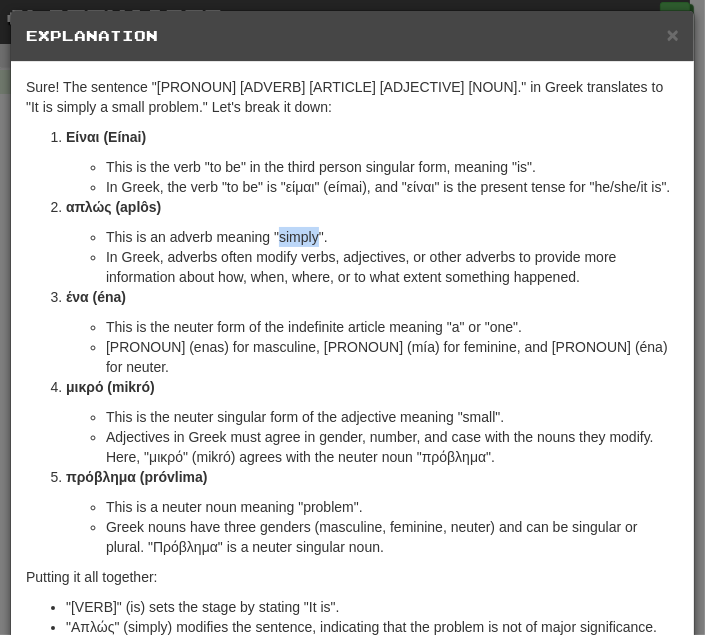 click on "This is an adverb meaning "simply"." at bounding box center (392, 237) 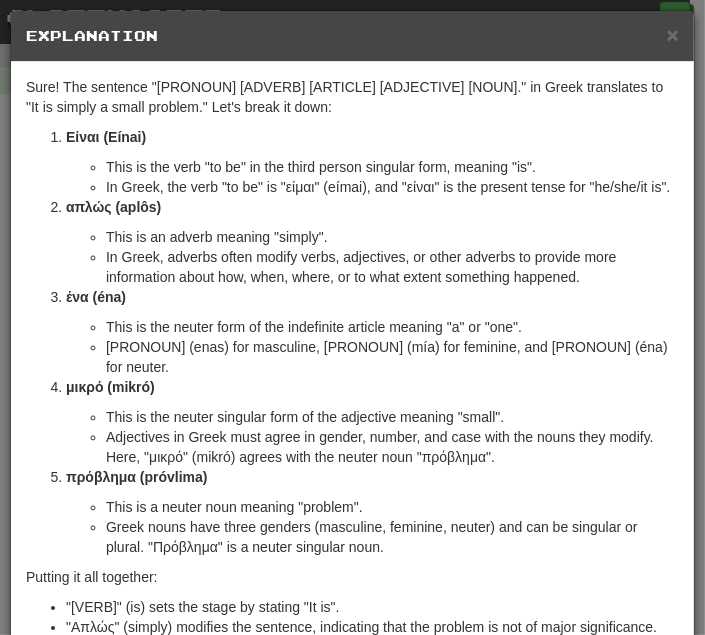 click on "This is the verb "to be" in the third person singular form, meaning "is"." at bounding box center (392, 167) 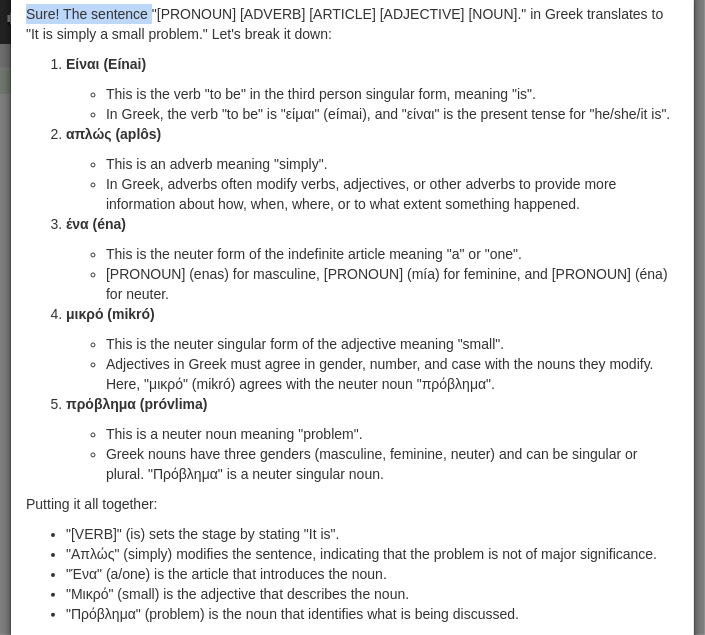 scroll, scrollTop: 231, scrollLeft: 0, axis: vertical 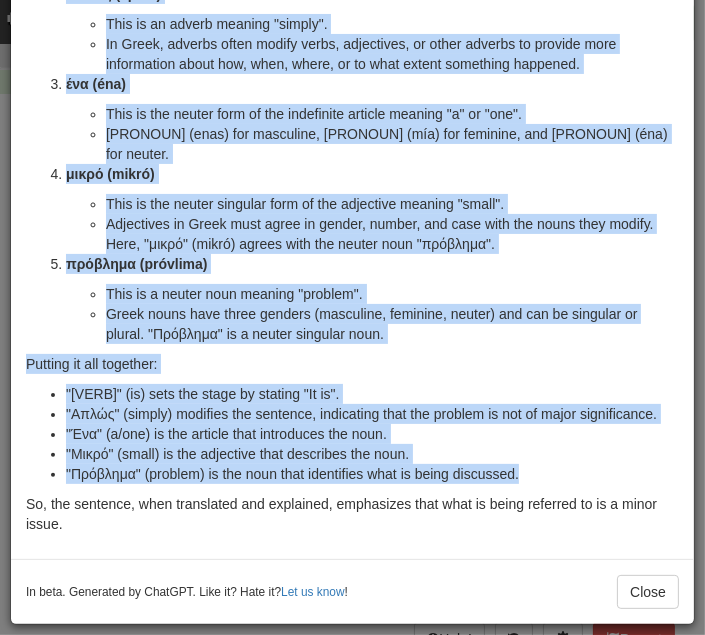 drag, startPoint x: 152, startPoint y: 83, endPoint x: 546, endPoint y: 474, distance: 555.0829 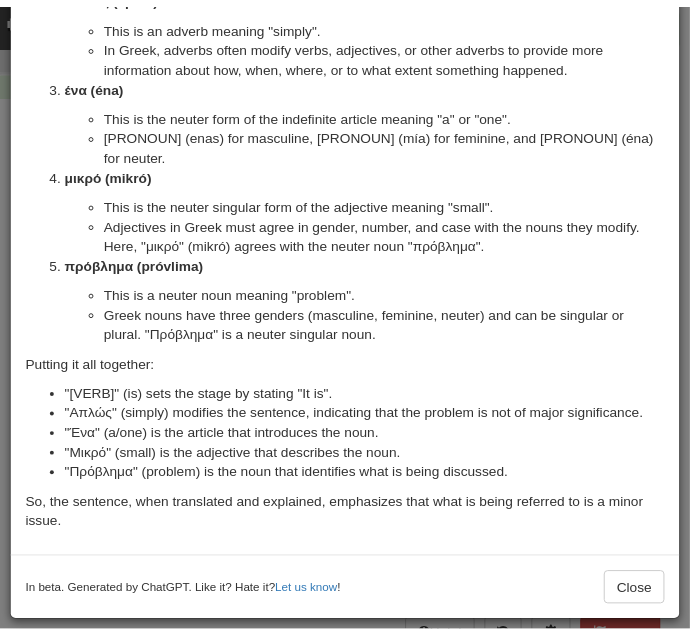 scroll, scrollTop: 0, scrollLeft: 0, axis: both 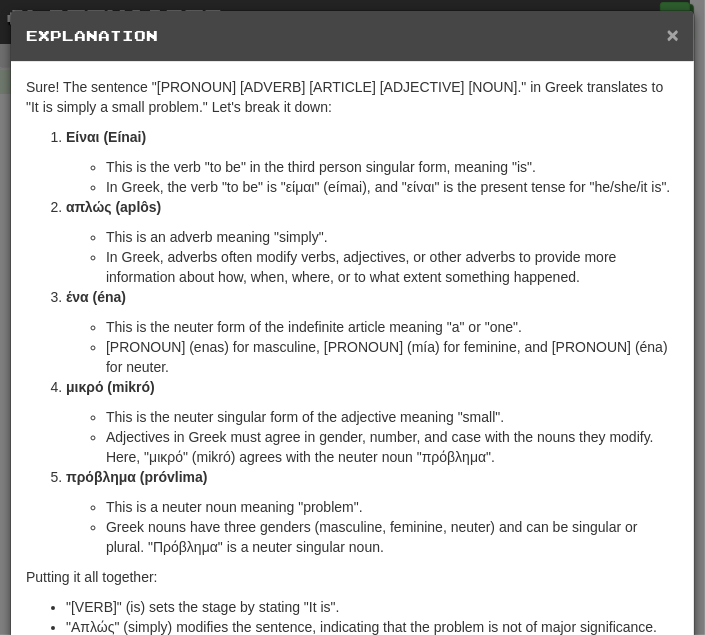 click on "×" at bounding box center [673, 34] 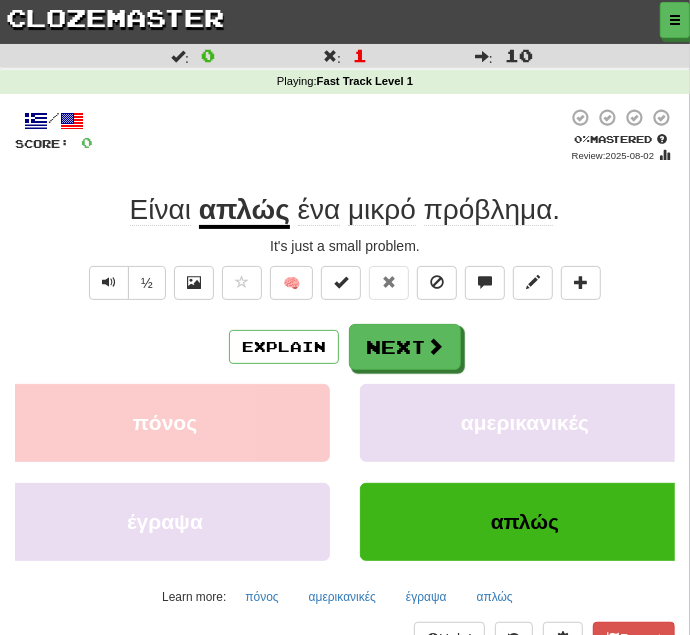 click at bounding box center [330, 135] 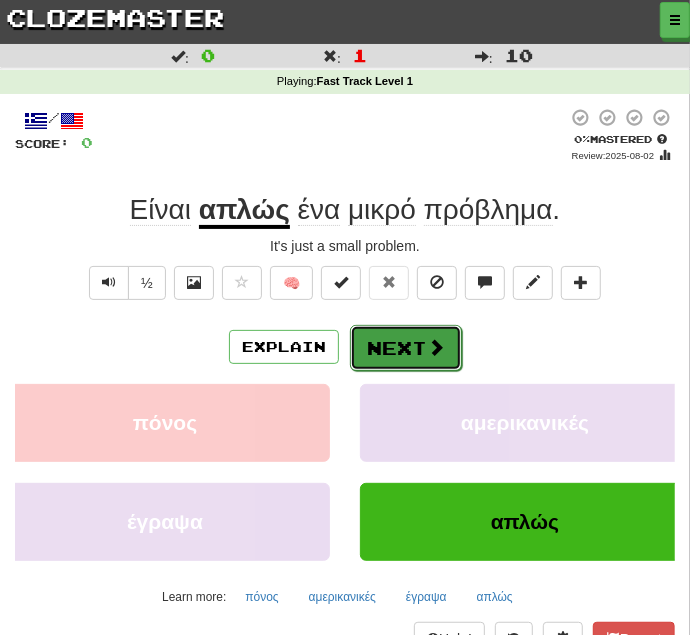 click on "Next" at bounding box center [406, 348] 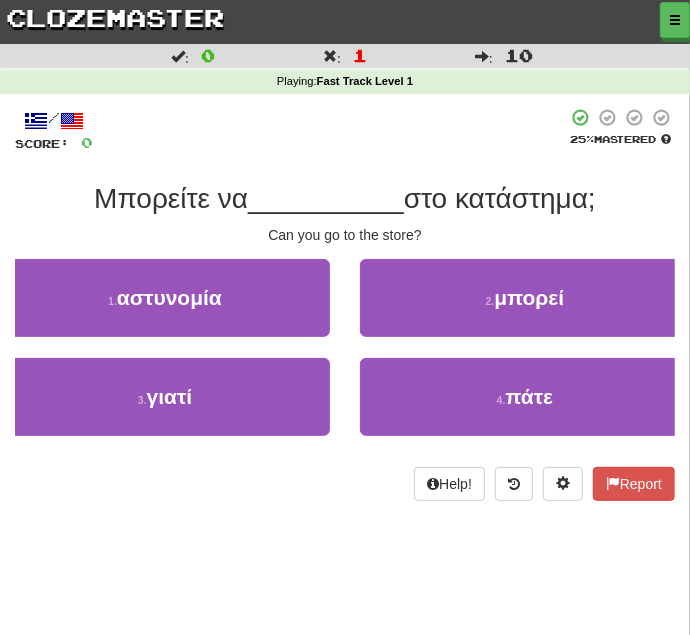 click on "στο κατάστημα;" at bounding box center (500, 198) 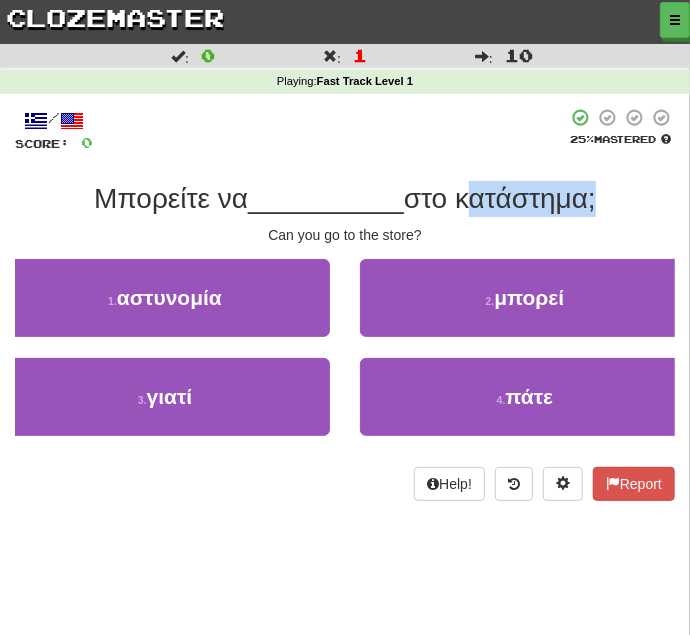 click on "στο κατάστημα;" at bounding box center (500, 198) 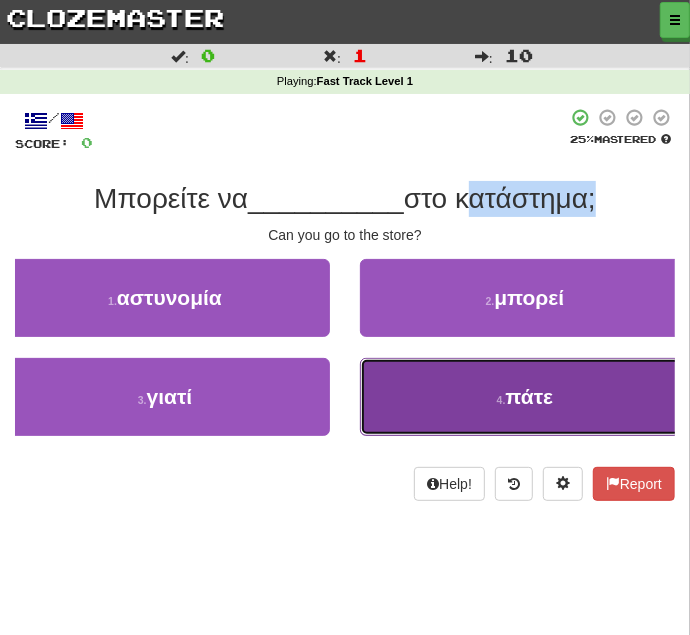 click on "πάτε" at bounding box center (530, 396) 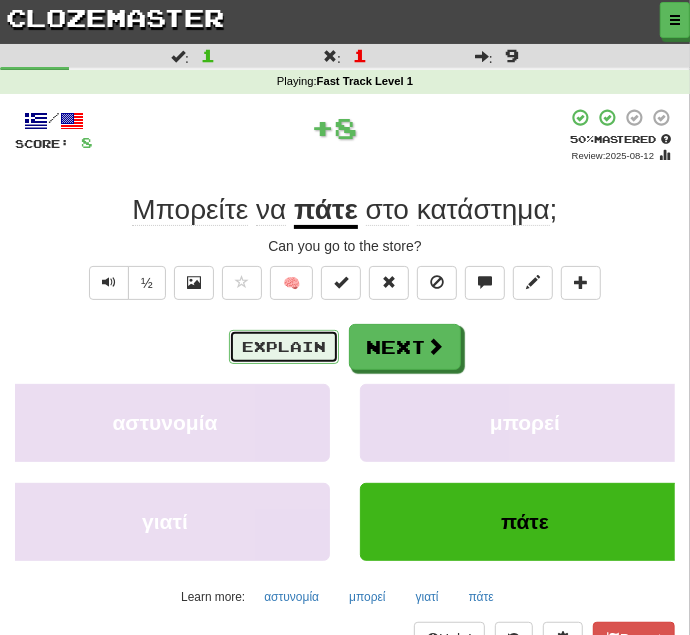 click on "Explain" at bounding box center (284, 347) 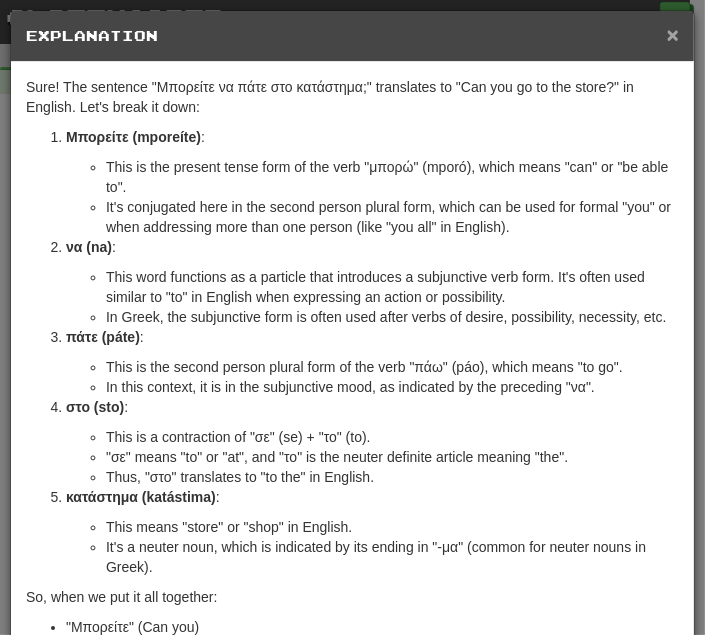 click on "×" at bounding box center (673, 34) 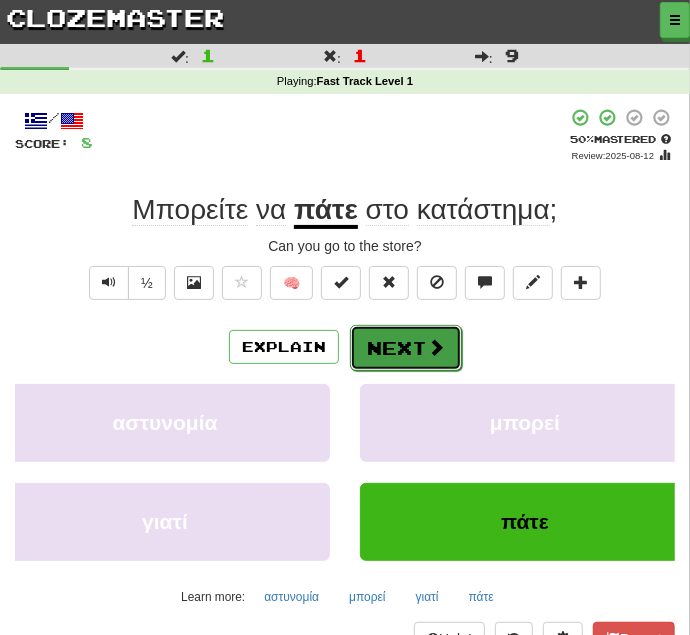 click on "Next" at bounding box center [406, 348] 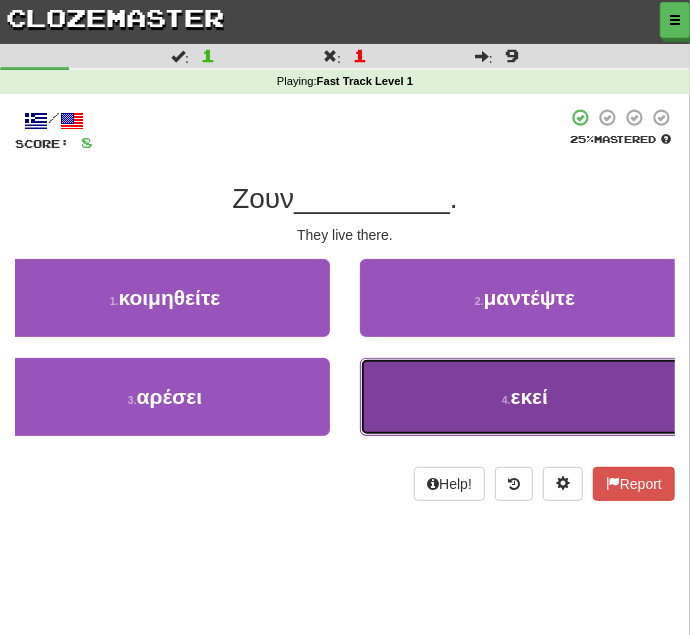 click on "εκεί" at bounding box center [529, 396] 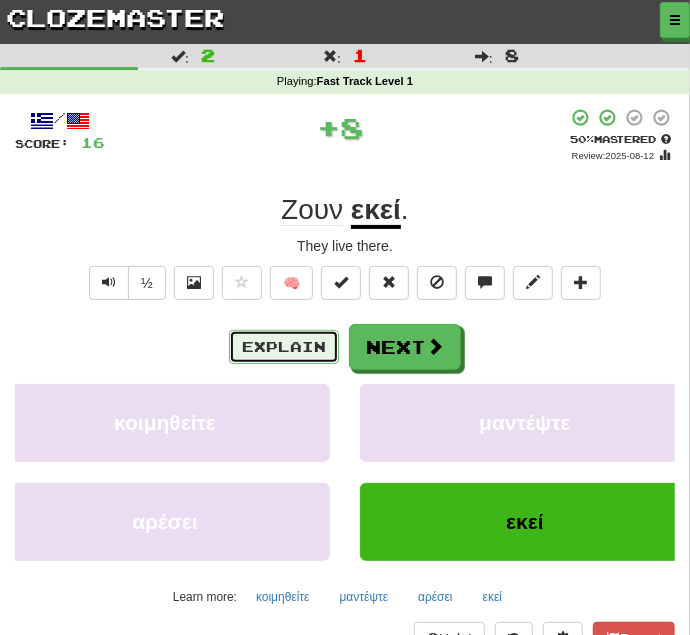 click on "Explain" at bounding box center (284, 347) 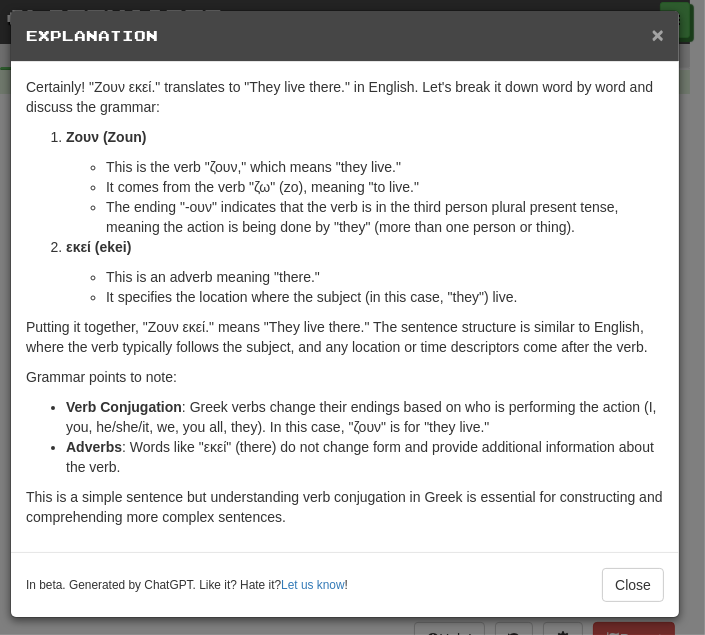 click on "×" at bounding box center [658, 34] 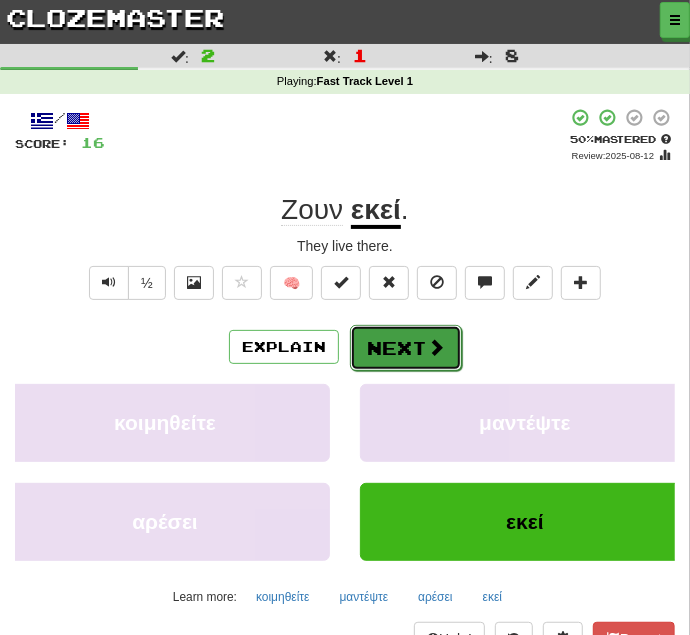 click on "Next" at bounding box center [406, 348] 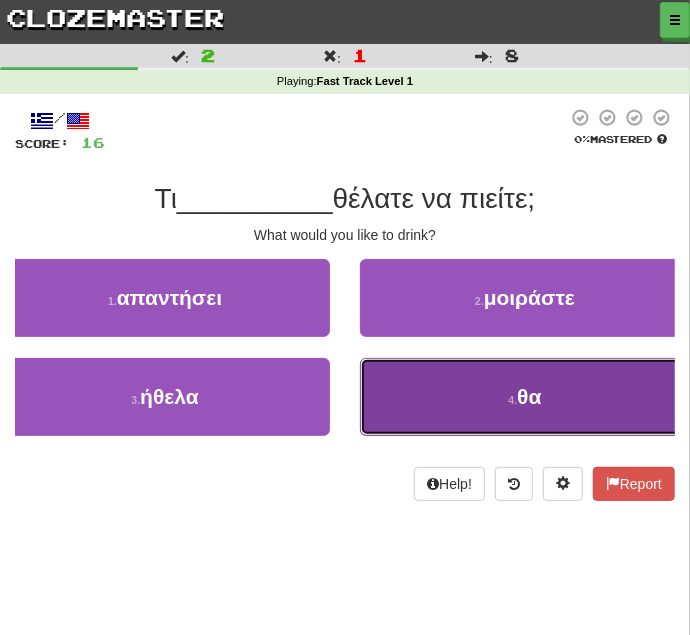 click on "θα" at bounding box center [529, 396] 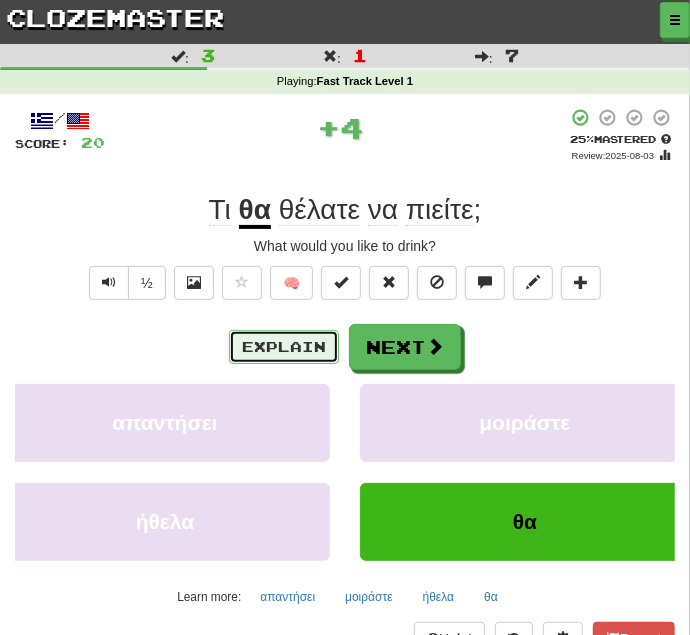 click on "Explain" at bounding box center (284, 347) 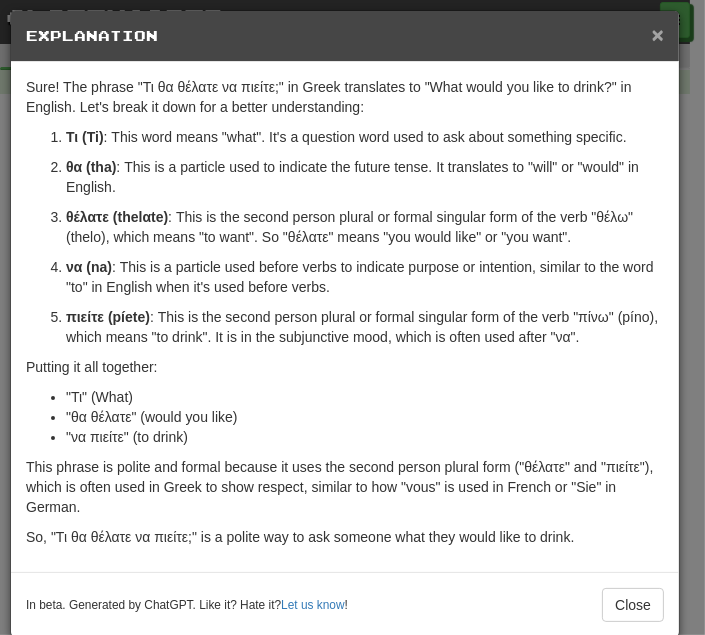 click on "×" at bounding box center [658, 34] 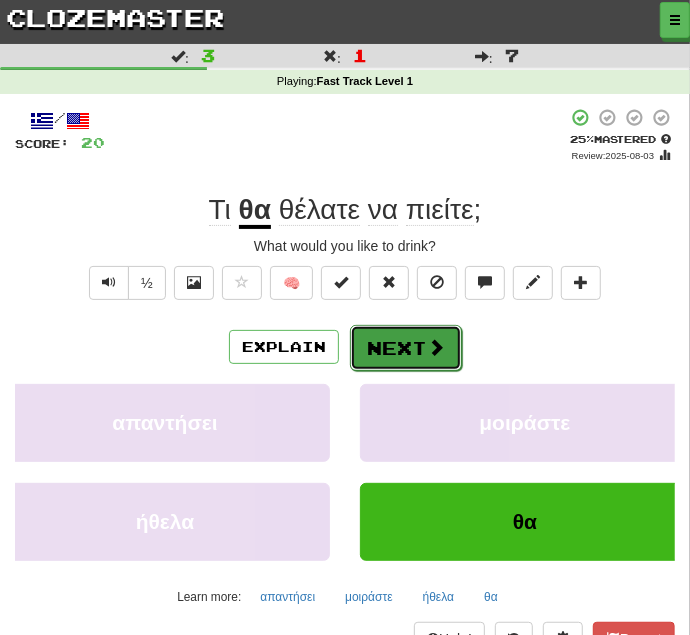click on "Next" at bounding box center [406, 348] 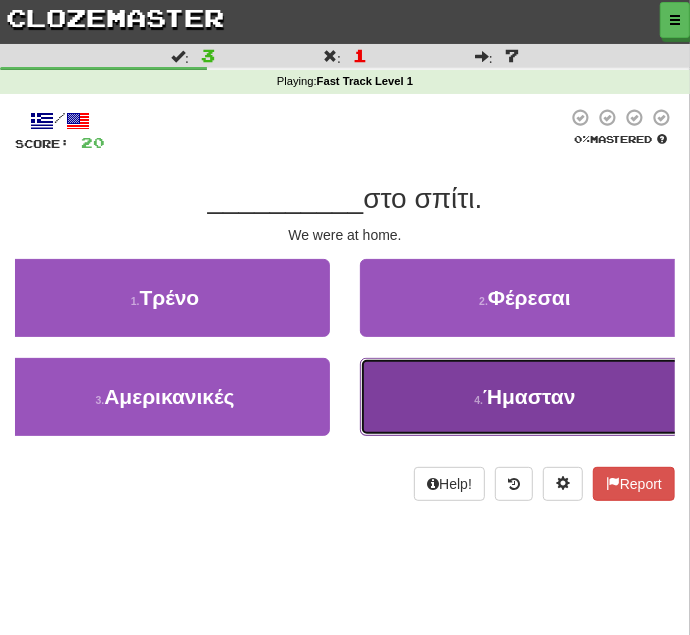 click on "Ήμασταν" at bounding box center (529, 396) 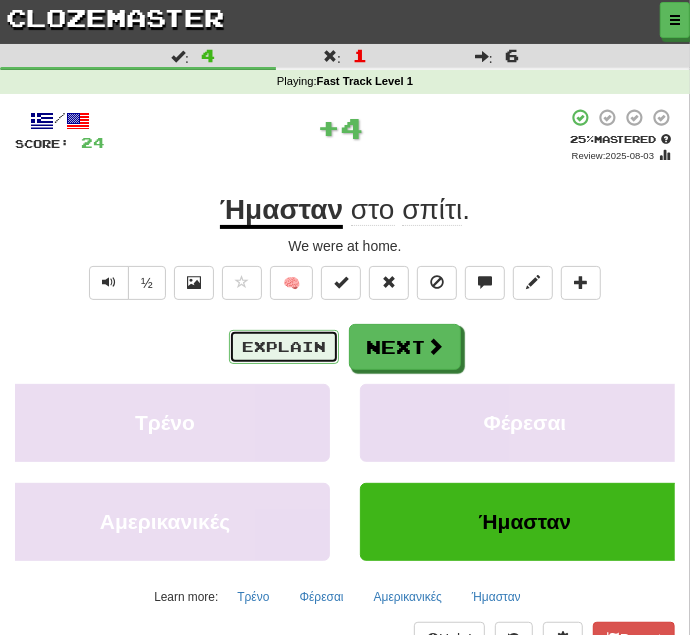 click on "Explain" at bounding box center (284, 347) 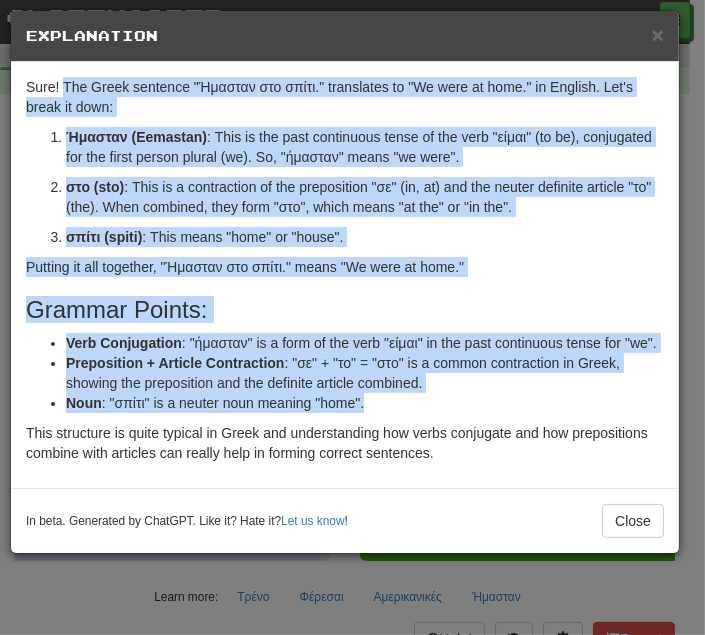 drag, startPoint x: 61, startPoint y: 84, endPoint x: 401, endPoint y: 409, distance: 470.3456 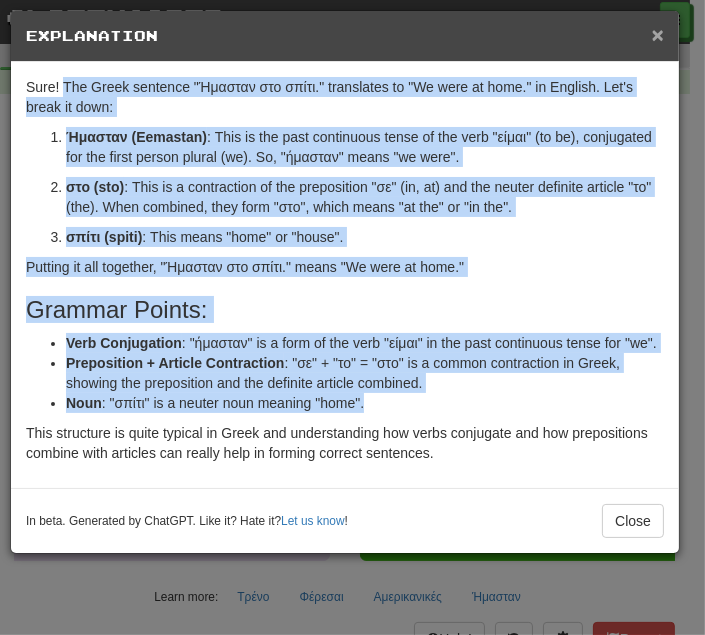 click on "×" at bounding box center (658, 34) 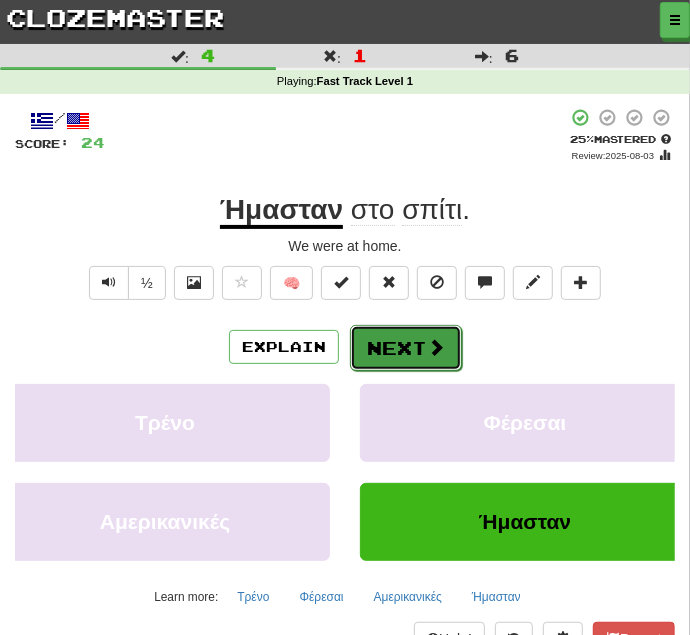 click on "Next" at bounding box center (406, 348) 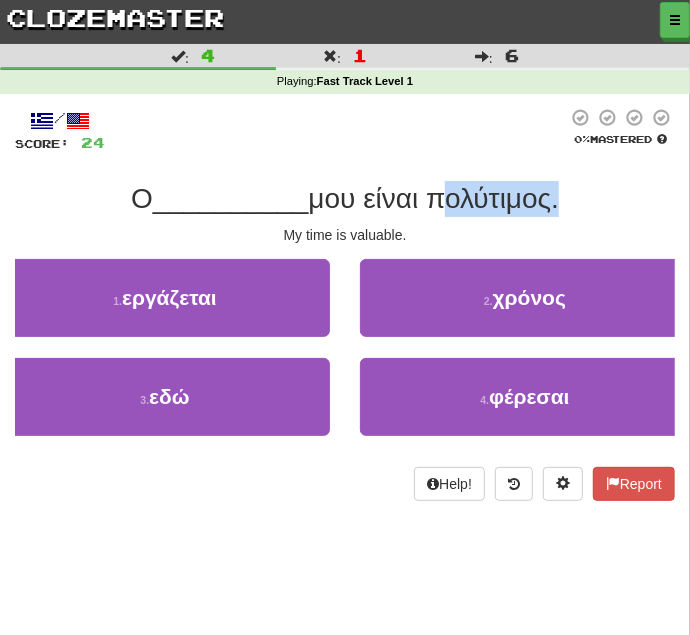 drag, startPoint x: 442, startPoint y: 199, endPoint x: 556, endPoint y: 196, distance: 114.03947 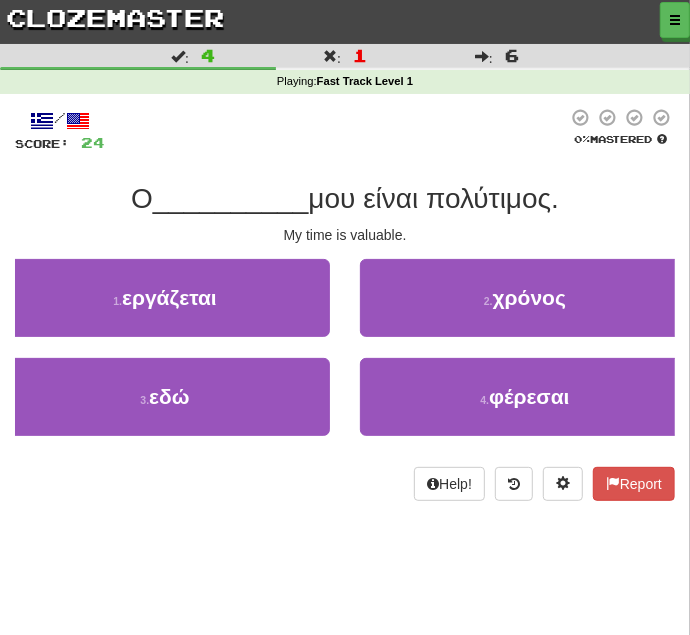 click on "/  Score:   24 0 %  Mastered Ο  __________  [PRONOUN] [PRONOUN] [ADJECTIVE]. My time is valuable. 1 .  [VERB] 2 .  [NOUN] 3 .  [ADVERB] 4 .  [VERB]  Help!  Report" at bounding box center (345, 311) 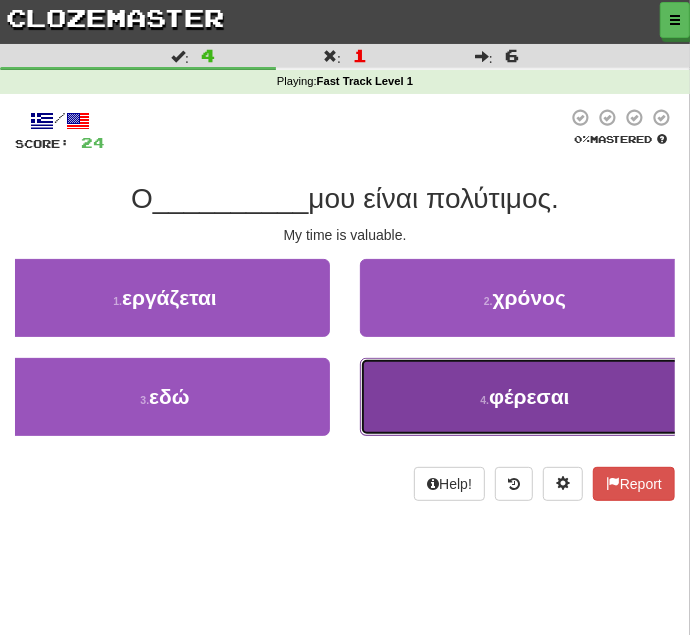 drag, startPoint x: 495, startPoint y: 401, endPoint x: 578, endPoint y: 399, distance: 83.02409 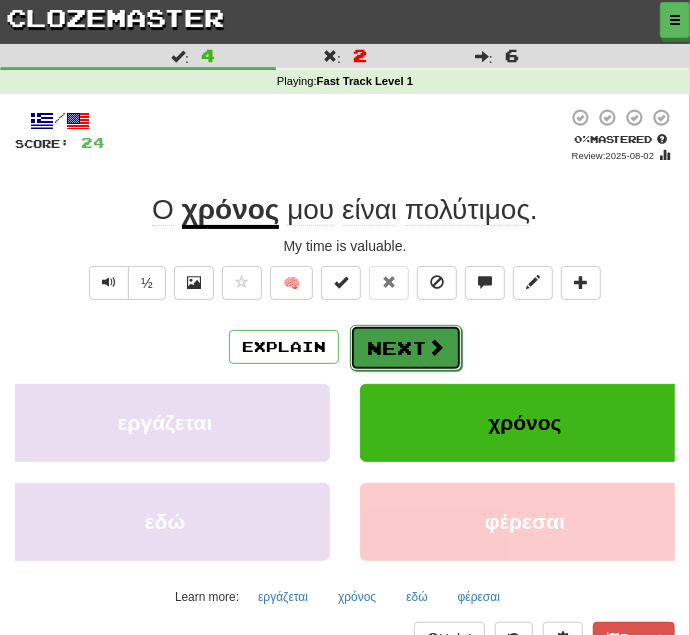 click on "Next" at bounding box center [406, 348] 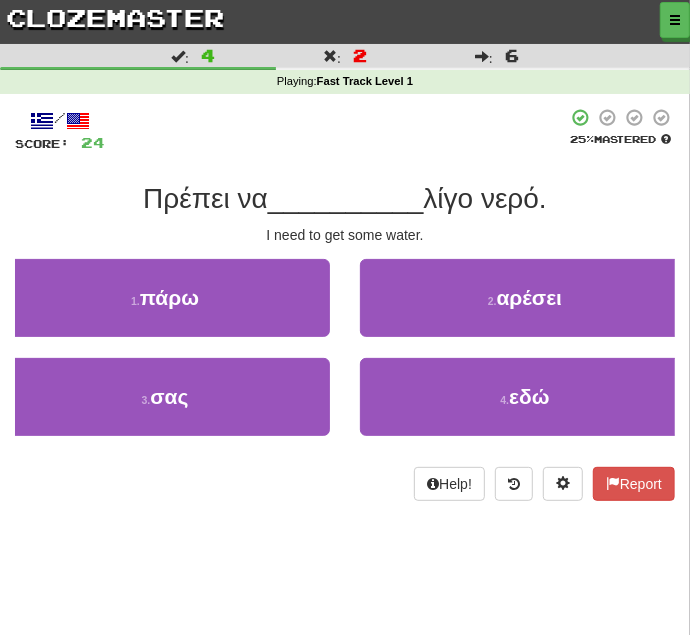 click on "I need to get some water." at bounding box center (345, 235) 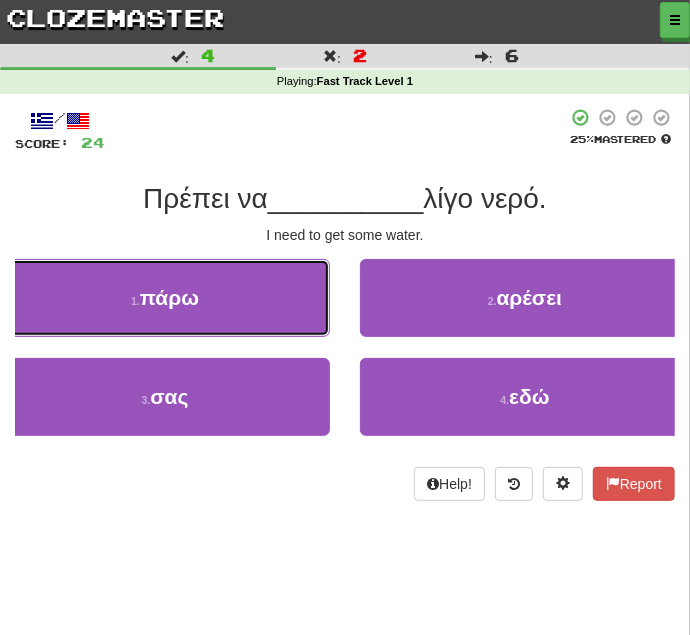 drag, startPoint x: 163, startPoint y: 297, endPoint x: 73, endPoint y: 185, distance: 143.6802 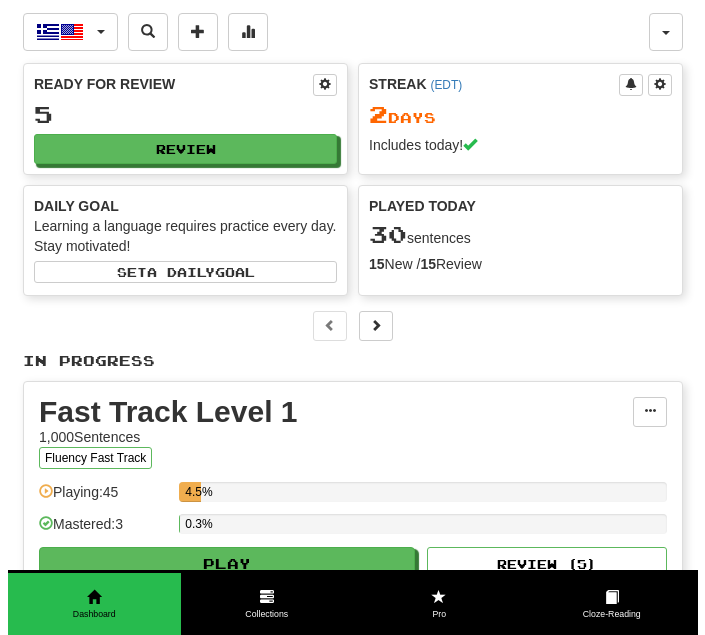 scroll, scrollTop: 99, scrollLeft: 0, axis: vertical 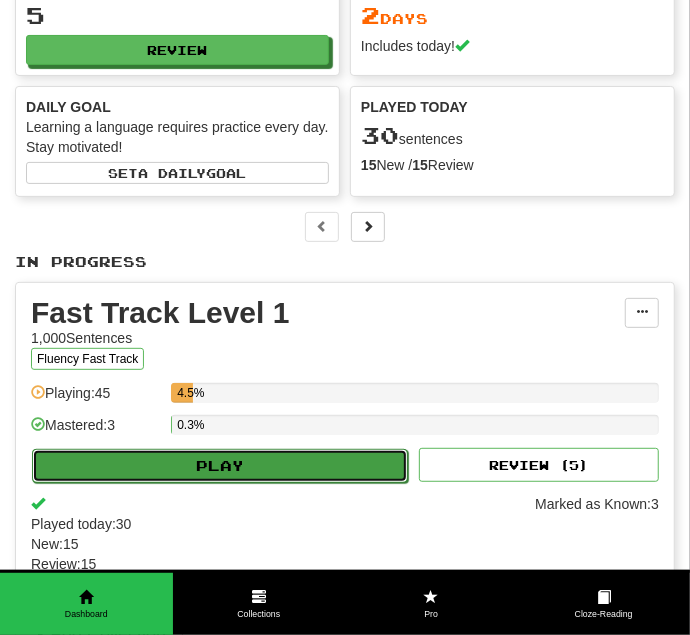 click on "Play" at bounding box center [220, 466] 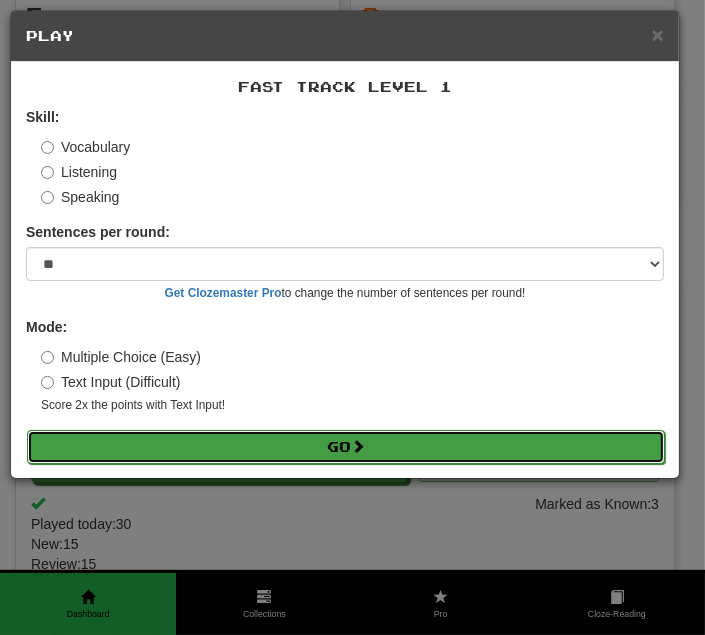 click on "Go" at bounding box center [346, 447] 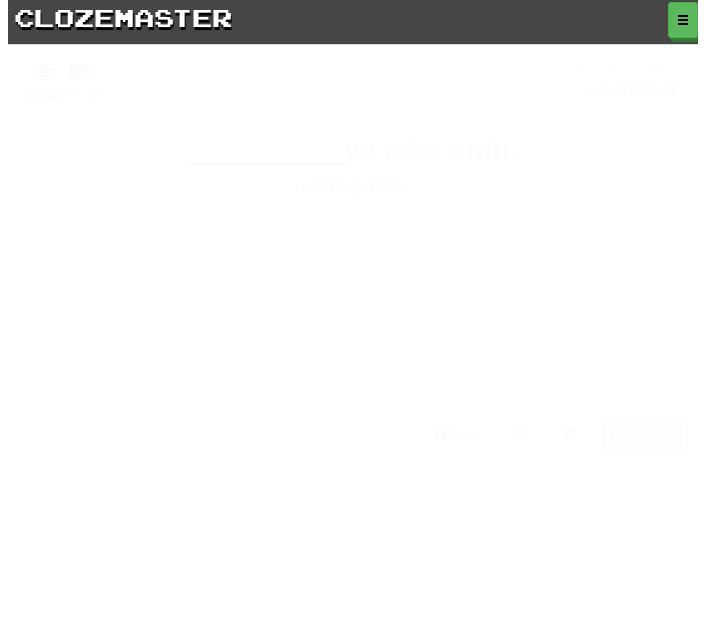scroll, scrollTop: 0, scrollLeft: 0, axis: both 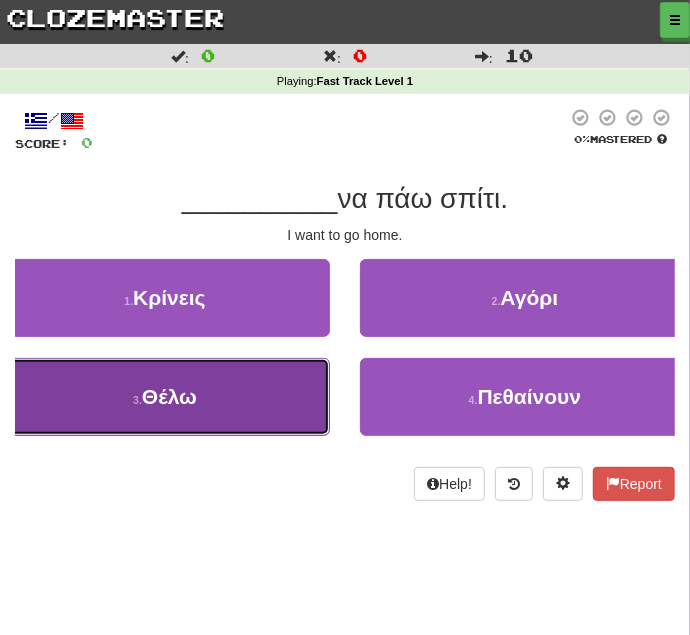 click on "Θέλω" at bounding box center (169, 396) 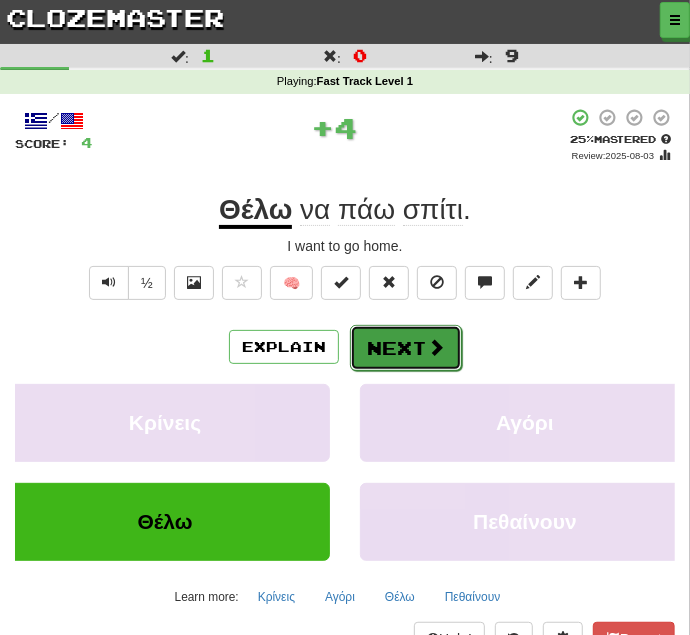 click on "Next" at bounding box center [406, 348] 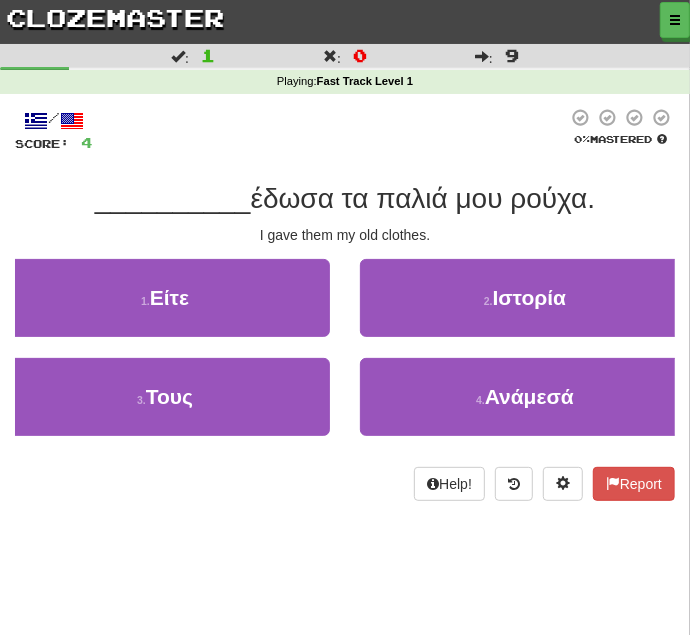 click on "έδωσα τα παλιά μου ρούχα." at bounding box center (423, 198) 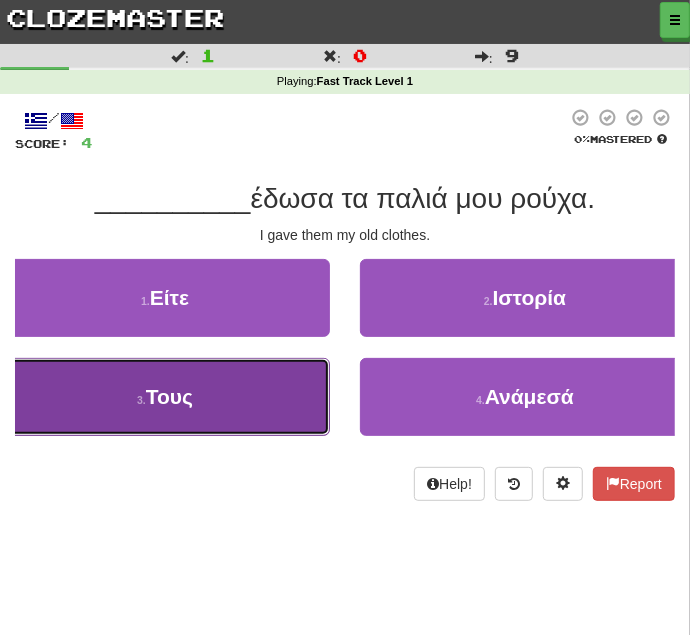 click on "Τους" at bounding box center (169, 396) 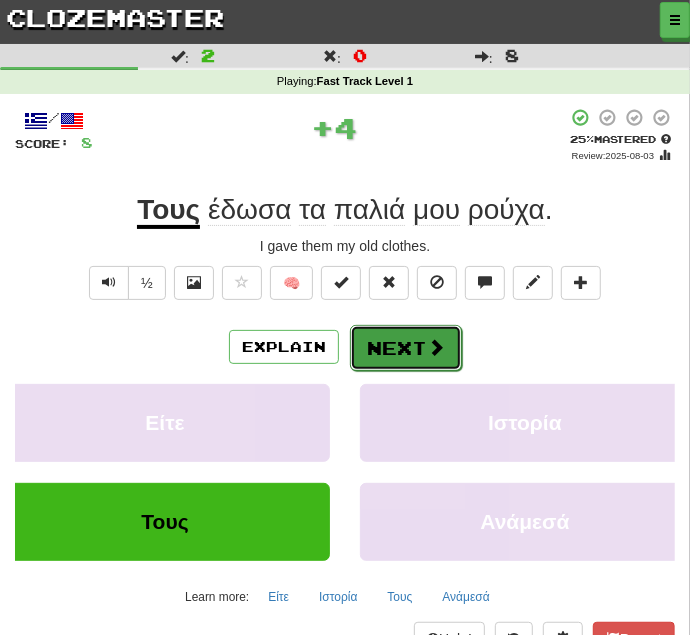 click on "Next" at bounding box center [406, 348] 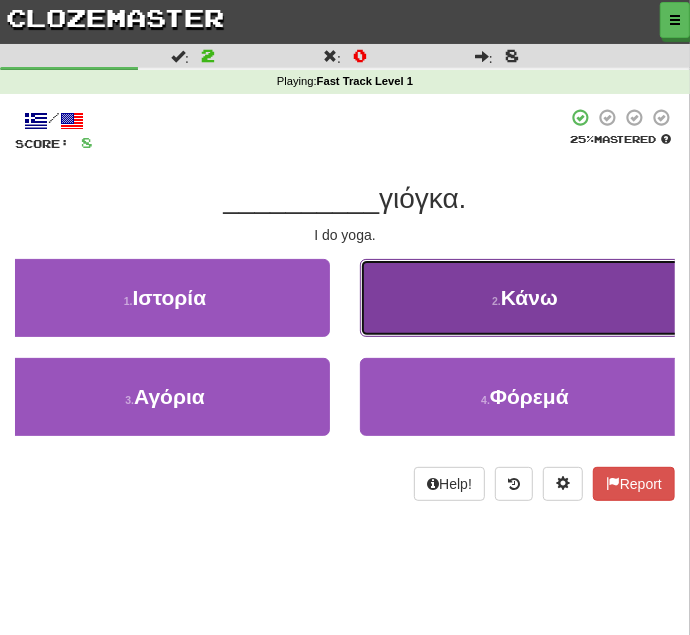 click on "Κάνω" at bounding box center (529, 297) 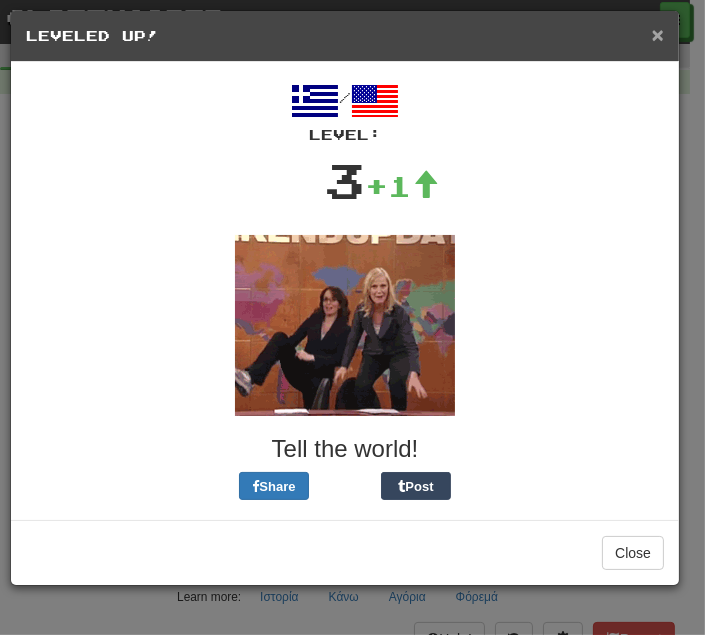 click on "×" at bounding box center [658, 34] 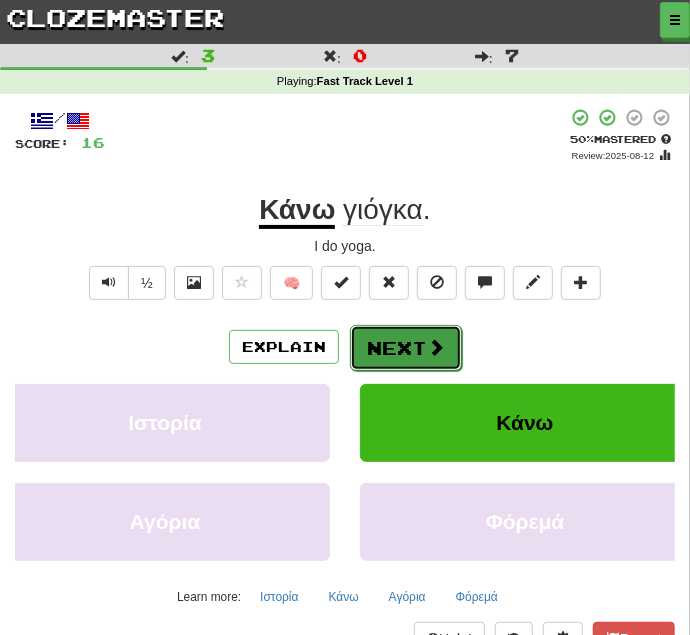 click on "Next" at bounding box center [406, 348] 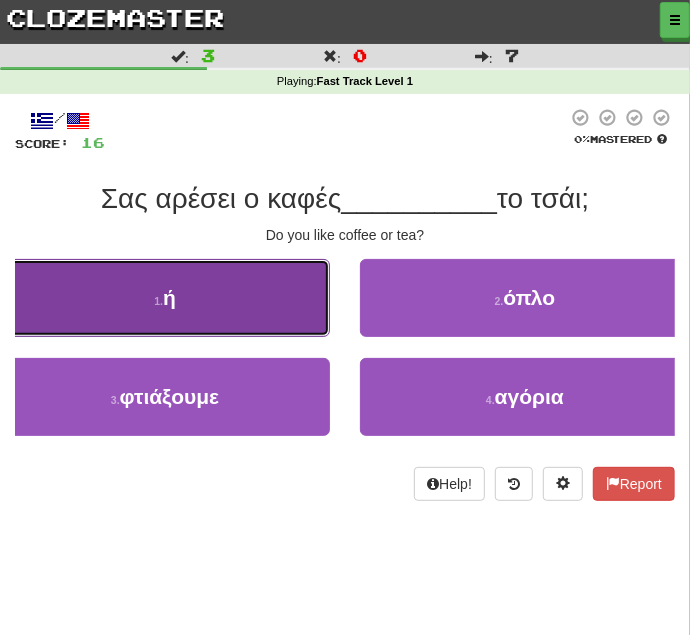 click on "ή" at bounding box center (169, 297) 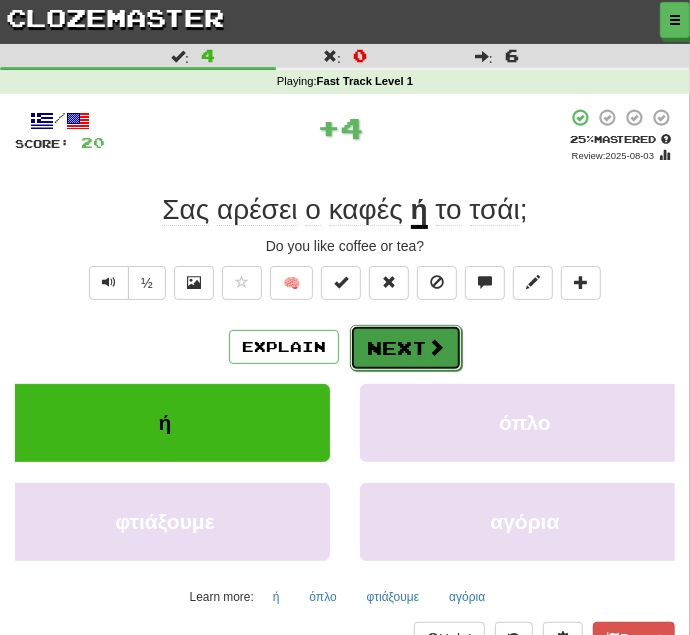 click on "Next" at bounding box center (406, 348) 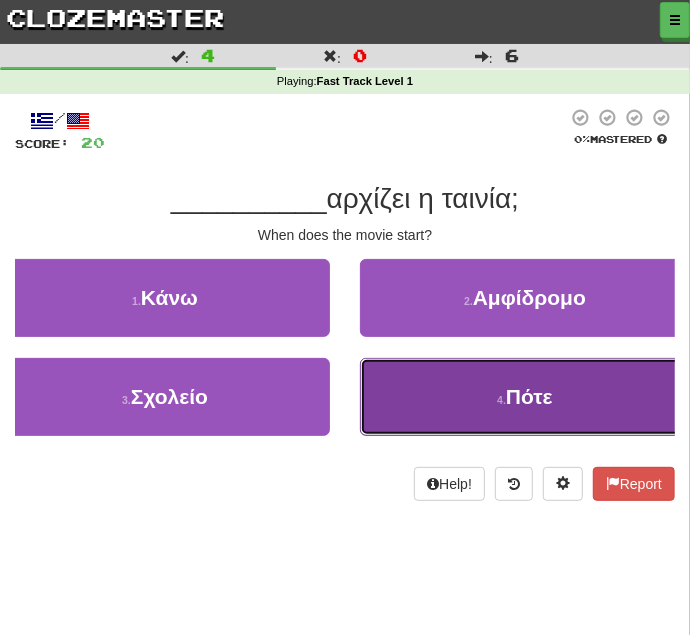click on "Πότε" at bounding box center (529, 396) 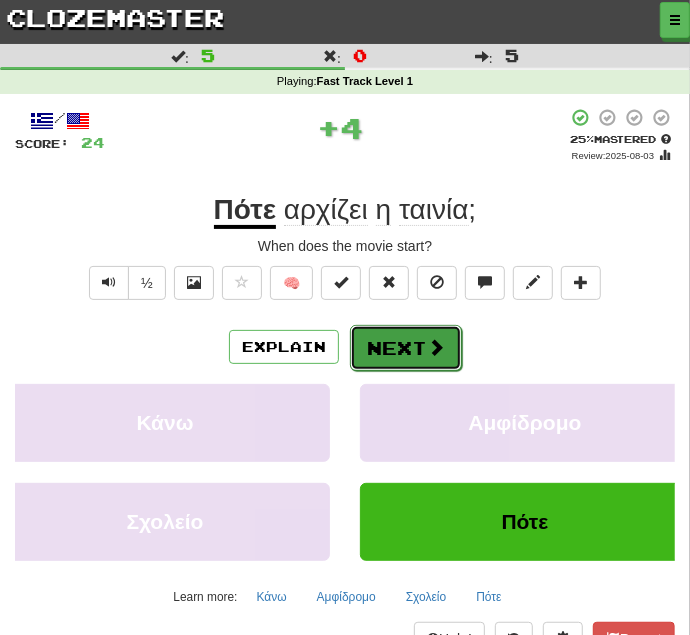click on "Next" at bounding box center (406, 348) 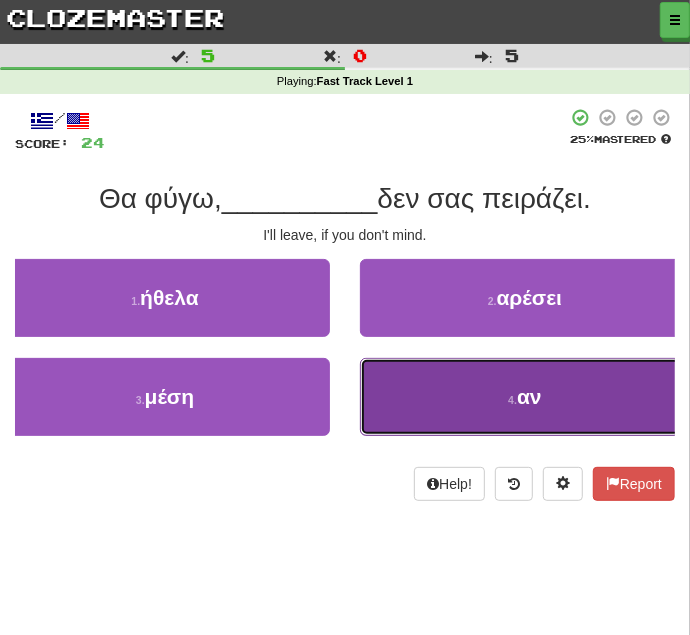 click on "αν" at bounding box center (529, 396) 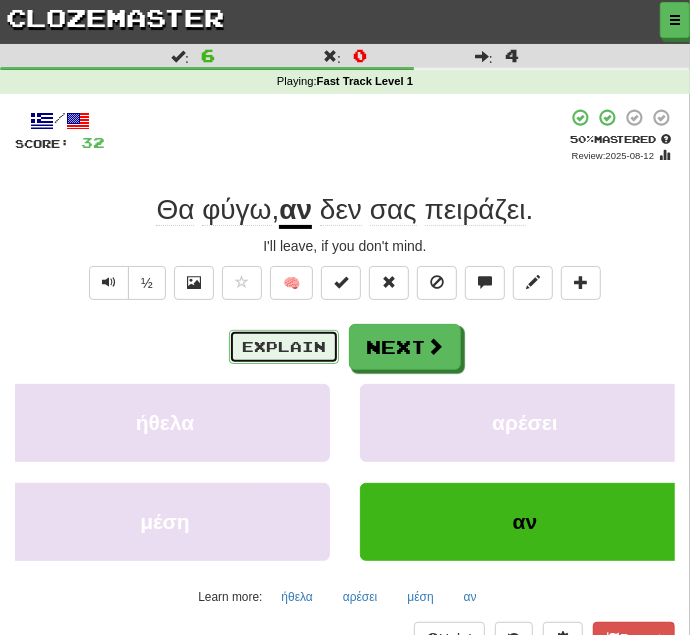 click on "Explain" at bounding box center (284, 347) 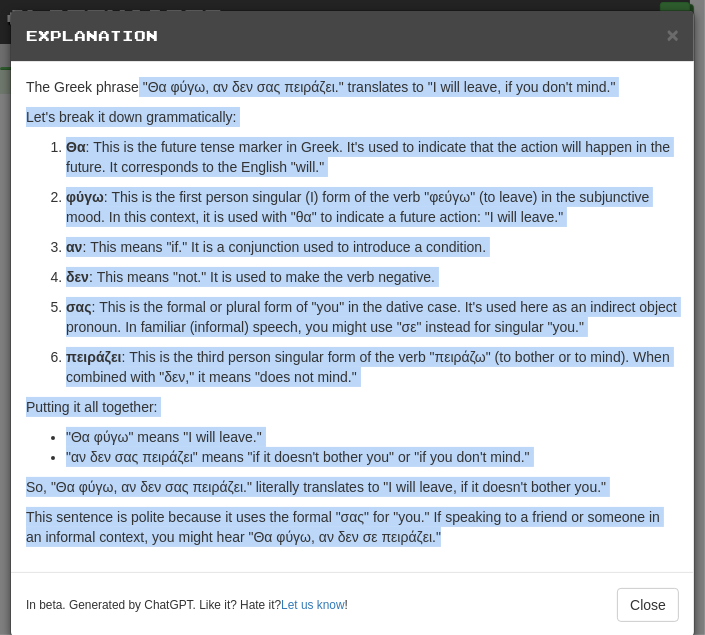 drag, startPoint x: 139, startPoint y: 81, endPoint x: 484, endPoint y: 539, distance: 573.40125 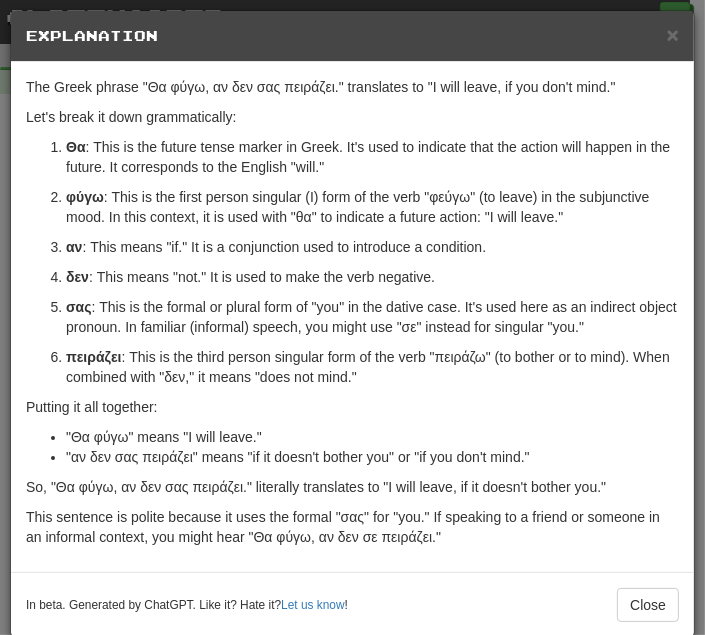 click on "δεν : This means "not." It is used to make the verb negative." at bounding box center [372, 277] 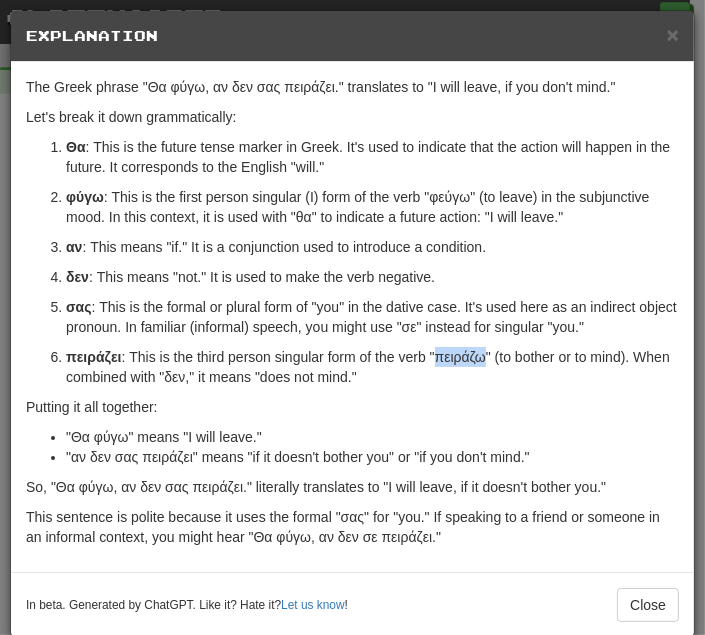 click on "πειράζει : This is the third person singular form of the verb "πειράζω" (to bother or to mind). When combined with "δεν," it means "does not mind."" at bounding box center (372, 367) 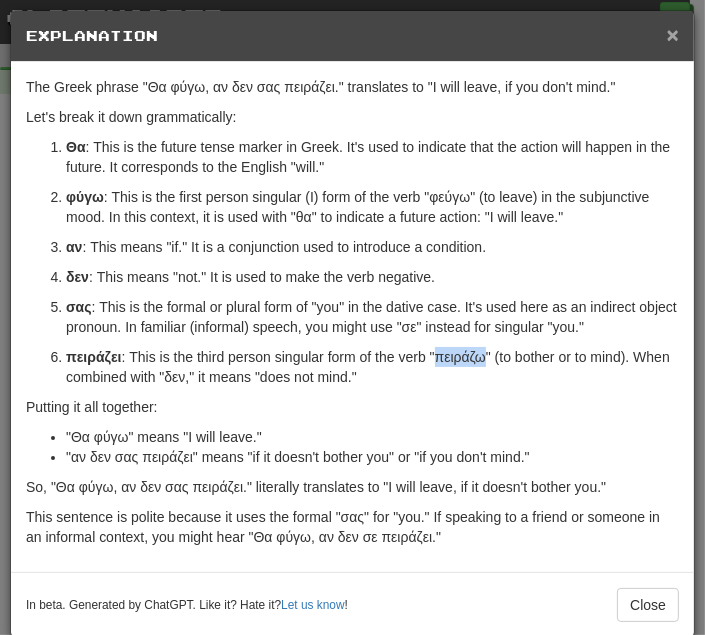 drag, startPoint x: 446, startPoint y: 356, endPoint x: 657, endPoint y: 33, distance: 385.81082 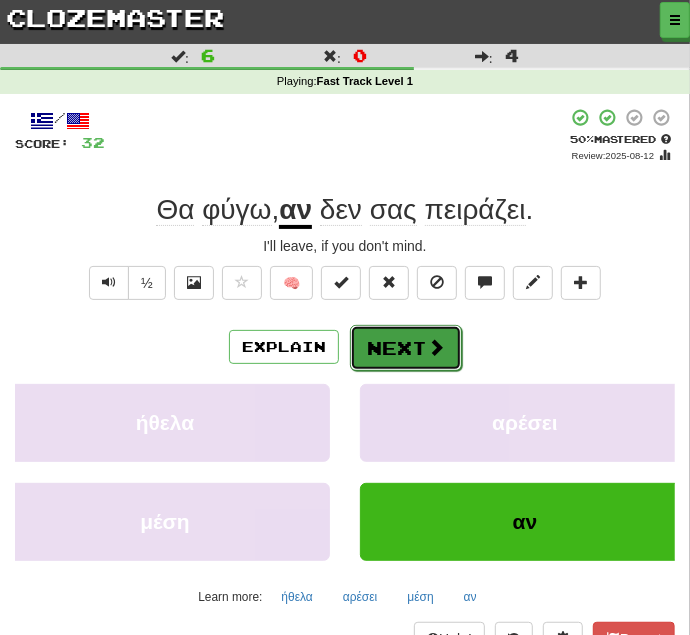 click at bounding box center [436, 347] 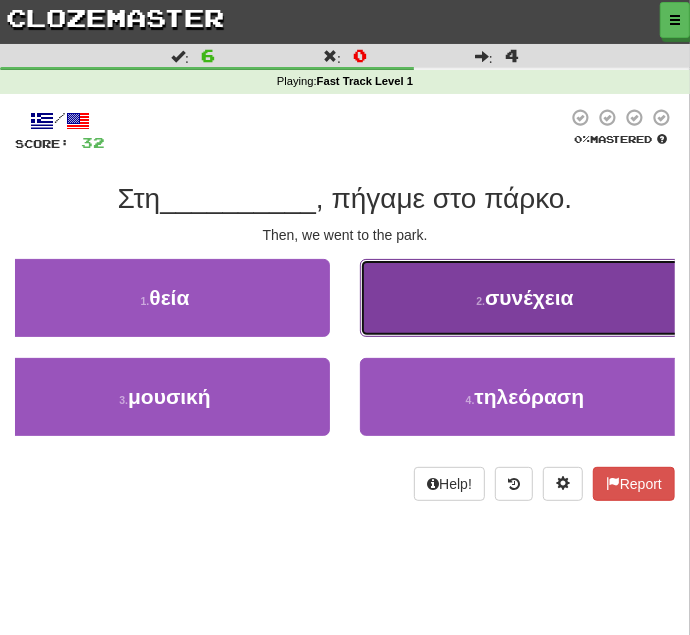click on "συνέχεια" at bounding box center [529, 297] 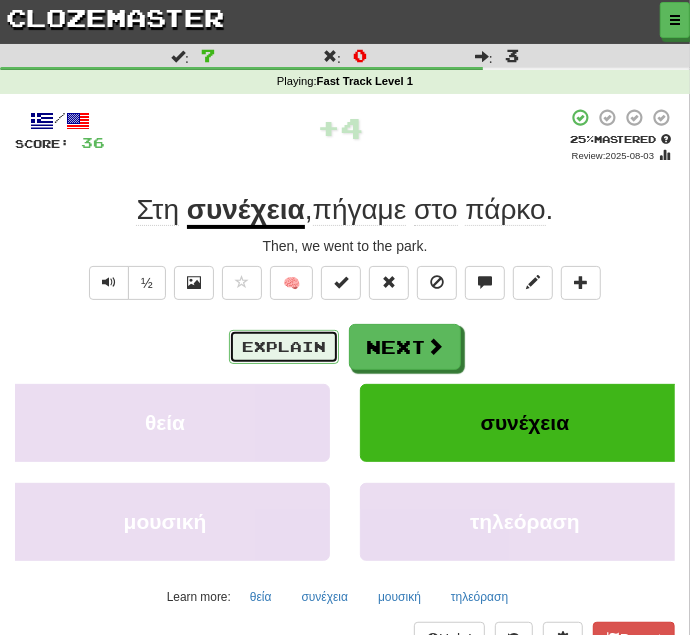 click on "Explain" at bounding box center [284, 347] 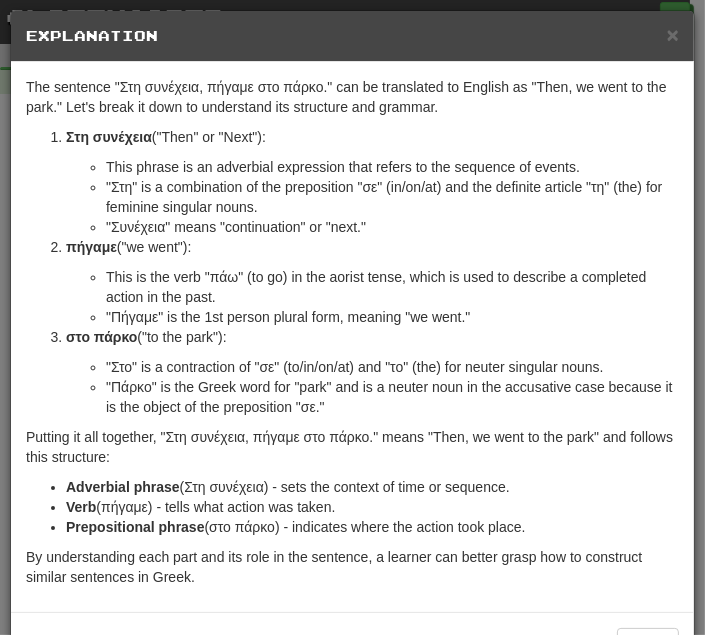 drag, startPoint x: 114, startPoint y: 82, endPoint x: 563, endPoint y: 529, distance: 633.5693 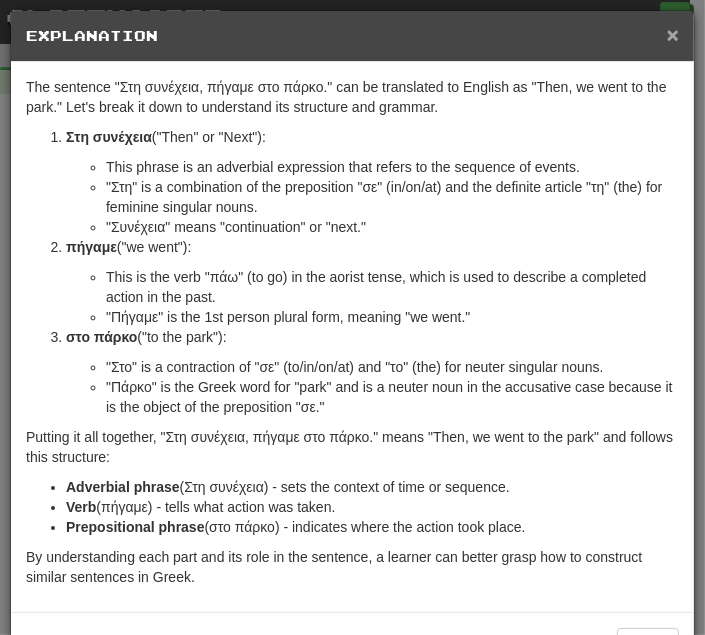 click on "×" at bounding box center [673, 34] 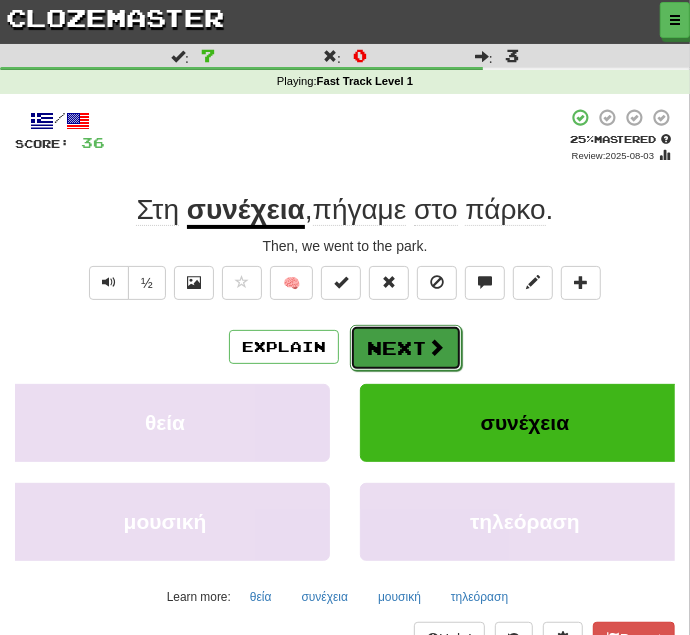 click on "Next" at bounding box center (406, 348) 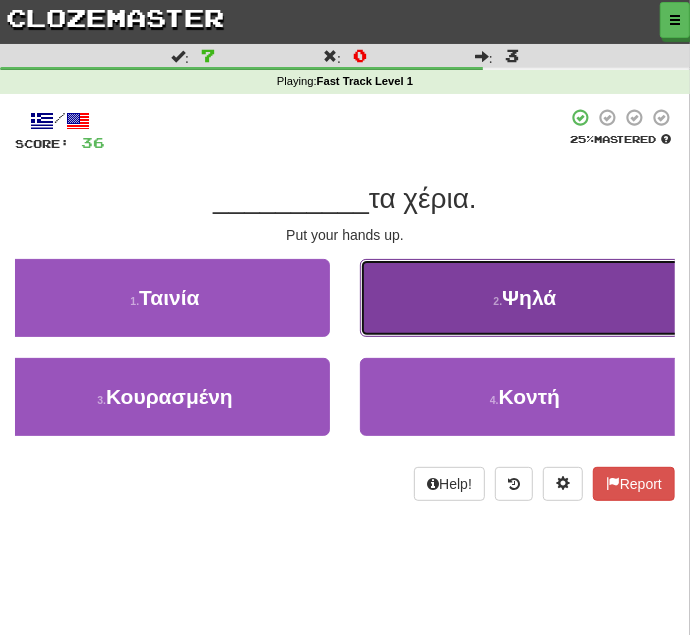 click on "Ψηλά" at bounding box center (529, 297) 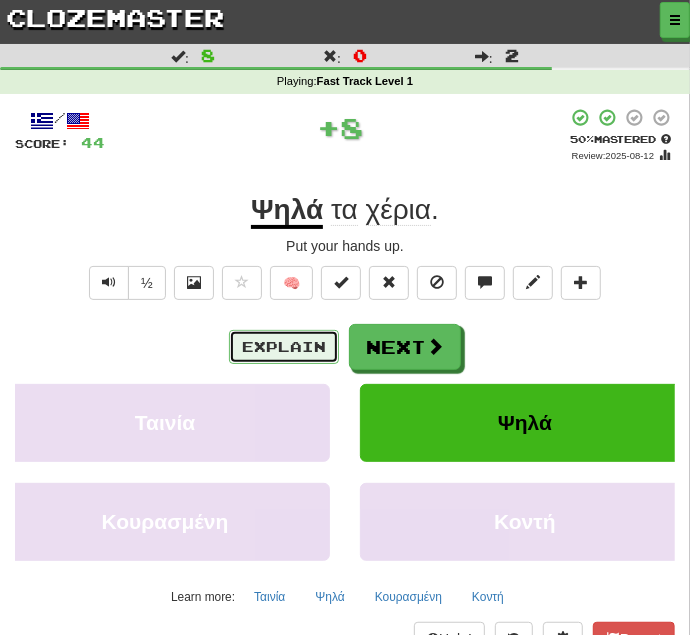 click on "Explain" at bounding box center (284, 347) 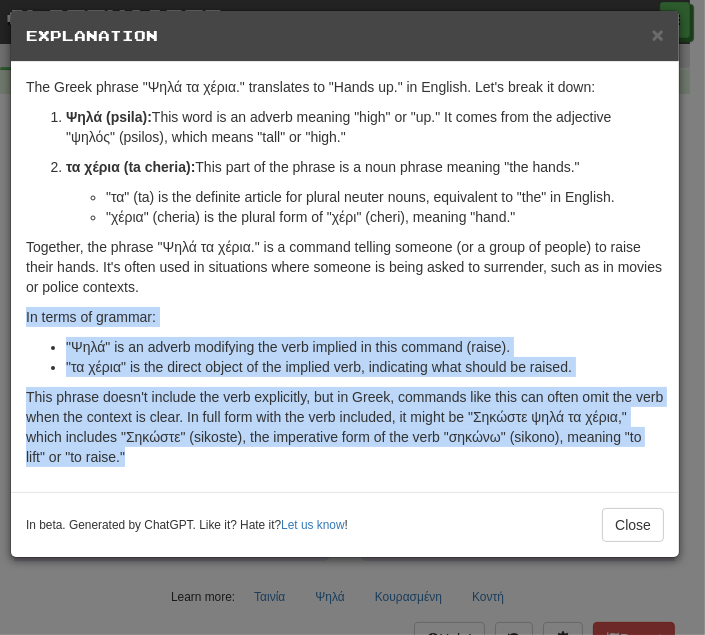 drag, startPoint x: 25, startPoint y: 316, endPoint x: 103, endPoint y: 477, distance: 178.89941 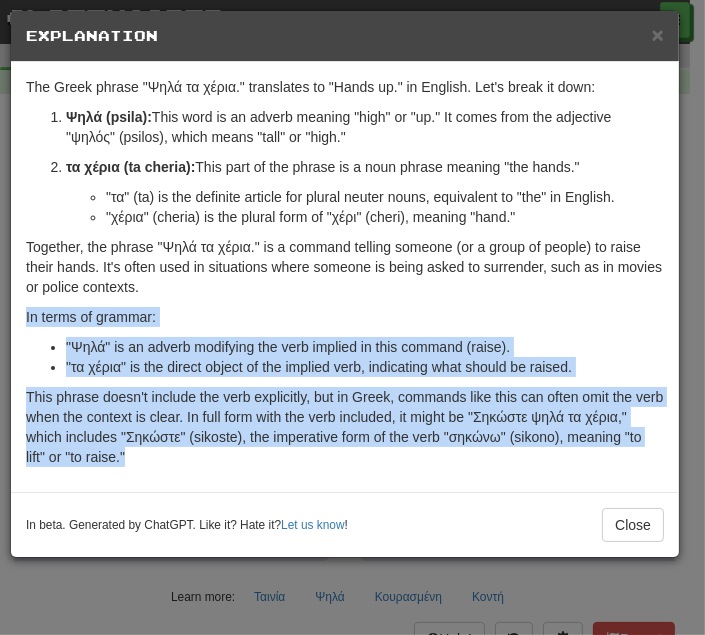 copy on "In terms of grammar:
"Ψηλά" is an adverb modifying the verb implied in this command (raise).
"τα χέρια" is the direct object of the implied verb, indicating what should be raised.
This phrase doesn't include the verb explicitly, but in Greek, commands like this can often omit the verb when the context is clear. In full form with the verb included, it might be "Σηκώστε ψηλά τα χέρια," which includes "Σηκώστε" (sikoste), the imperative form of the verb "σηκώνω" (sikono), meaning "to lift" or "to raise."" 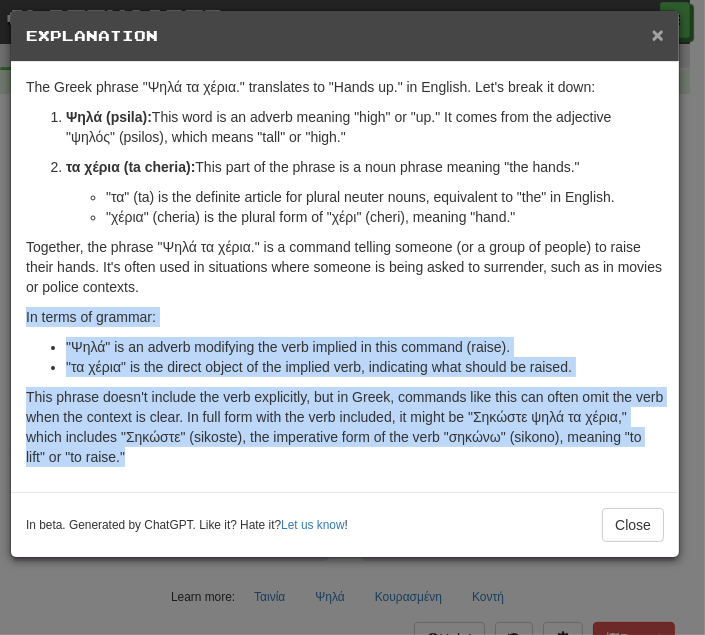 click on "×" at bounding box center [658, 34] 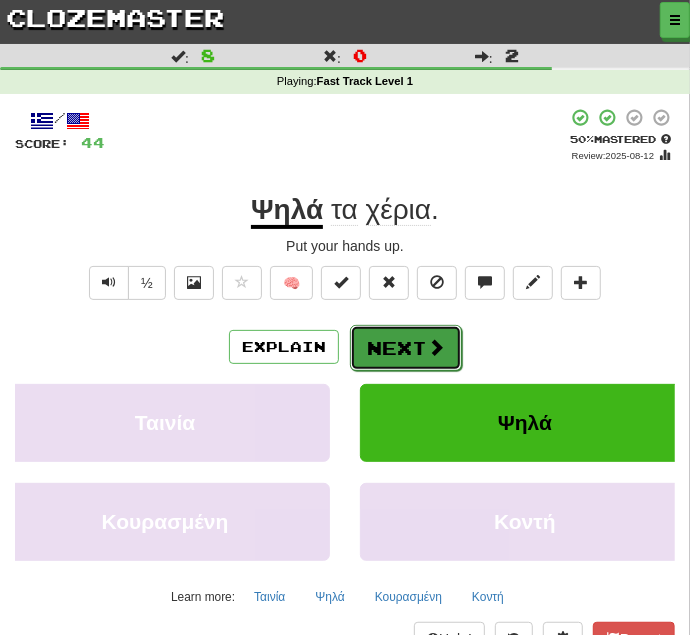 click on "Next" at bounding box center (406, 348) 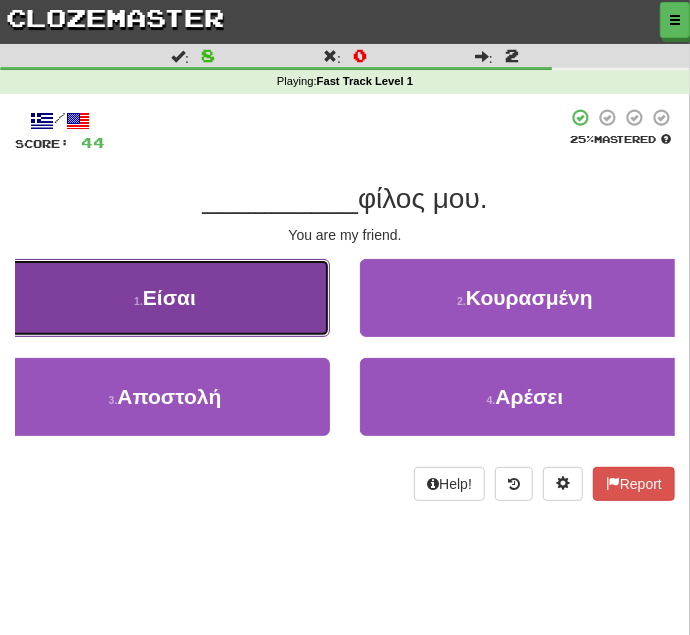 click on "Είσαι" at bounding box center [169, 297] 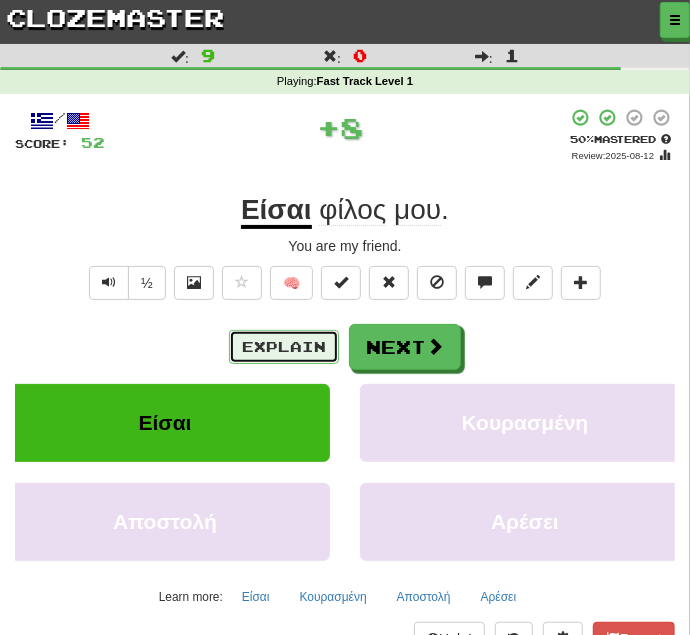 click on "Explain" at bounding box center [284, 347] 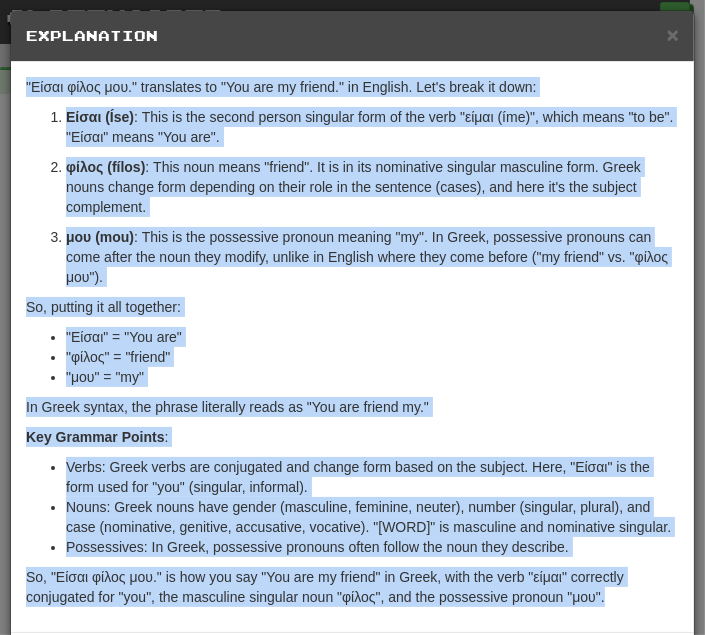 drag, startPoint x: 24, startPoint y: 82, endPoint x: 621, endPoint y: 597, distance: 788.4377 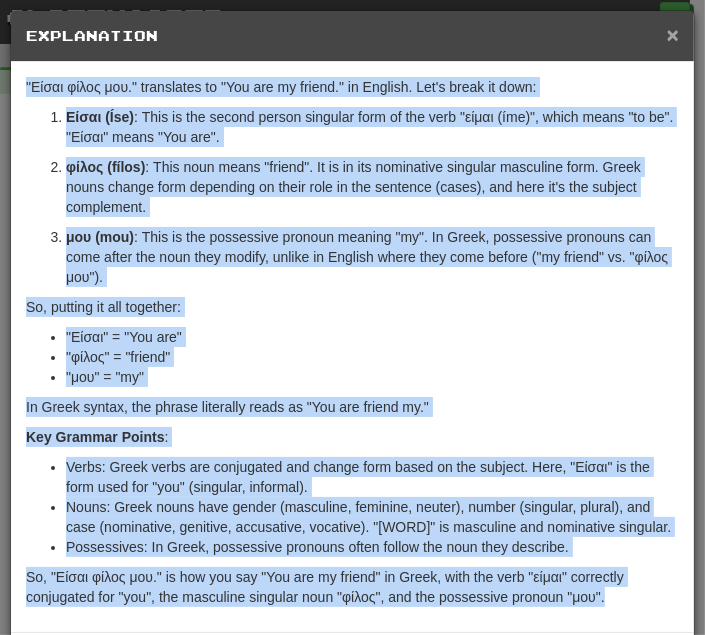 click on "×" at bounding box center [673, 34] 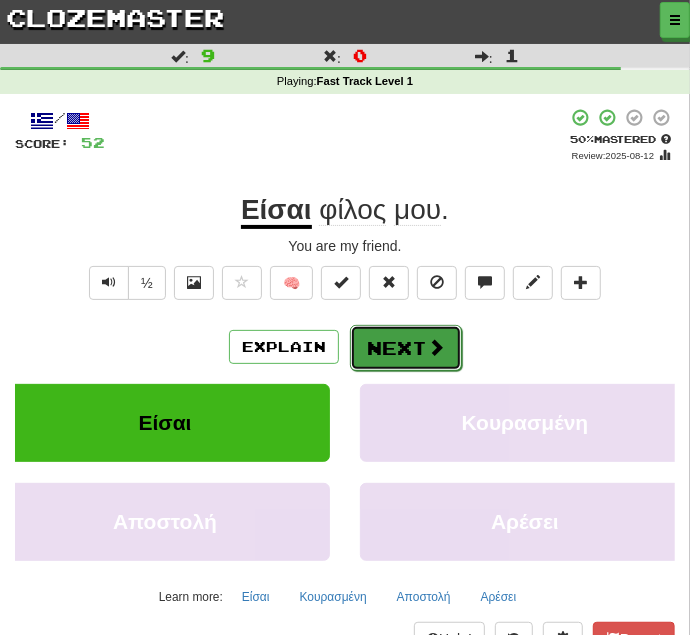 click on "Next" at bounding box center [406, 348] 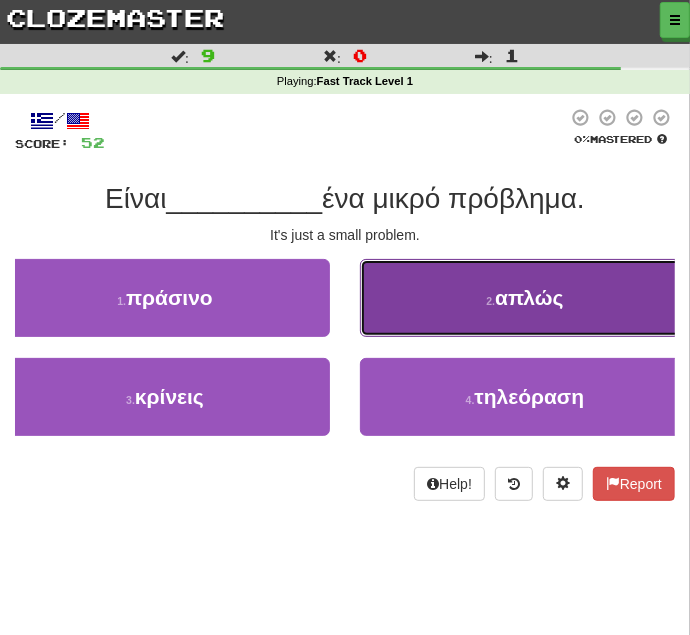 click on "απλώς" at bounding box center (529, 297) 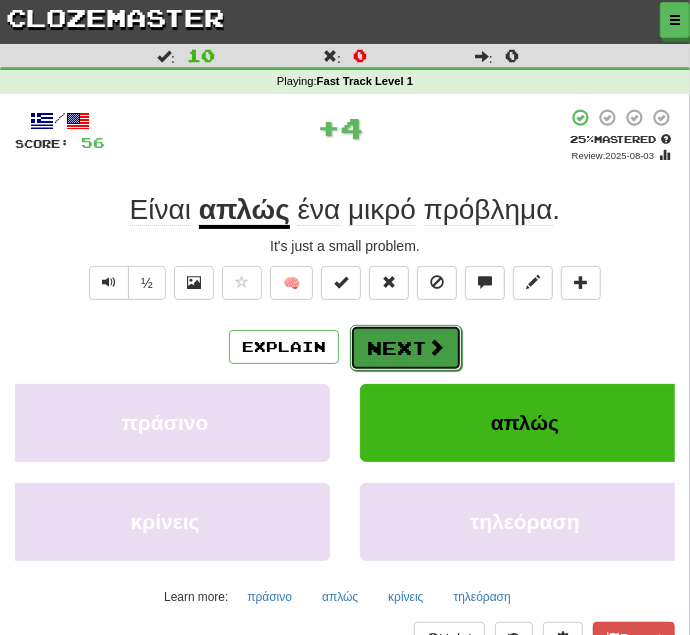 click on "Next" at bounding box center [406, 348] 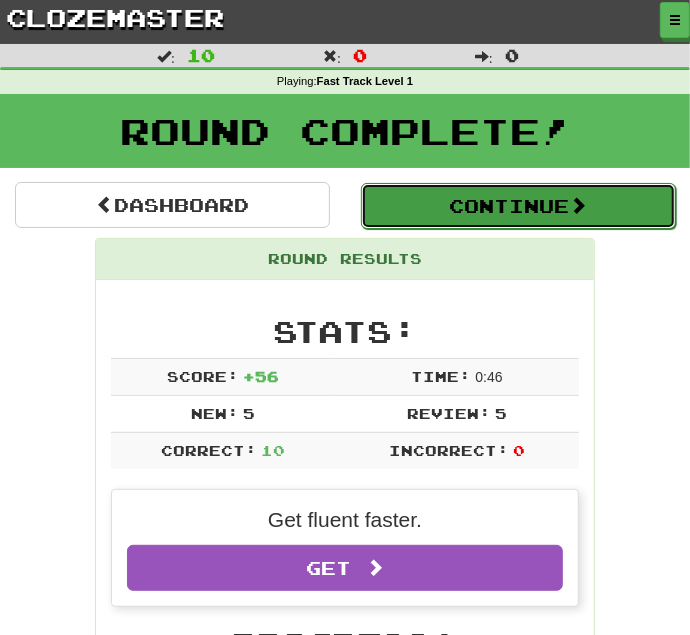 click on "Continue" at bounding box center [518, 206] 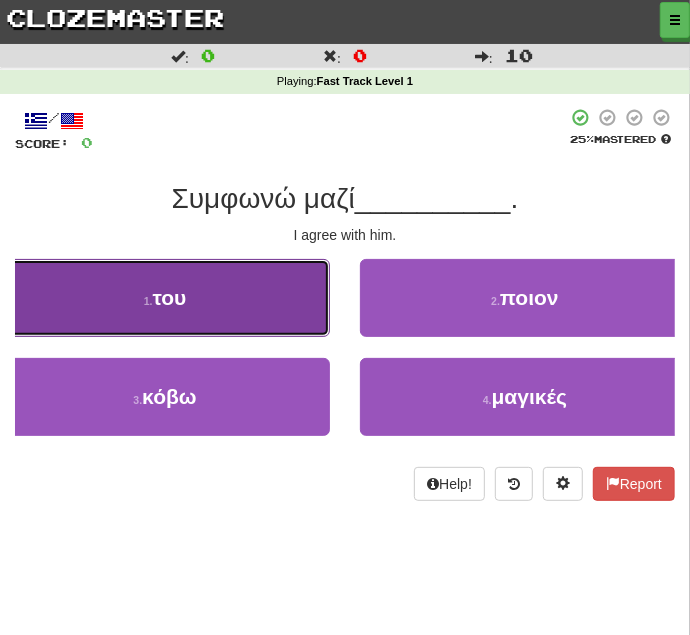 click on "του" at bounding box center [169, 297] 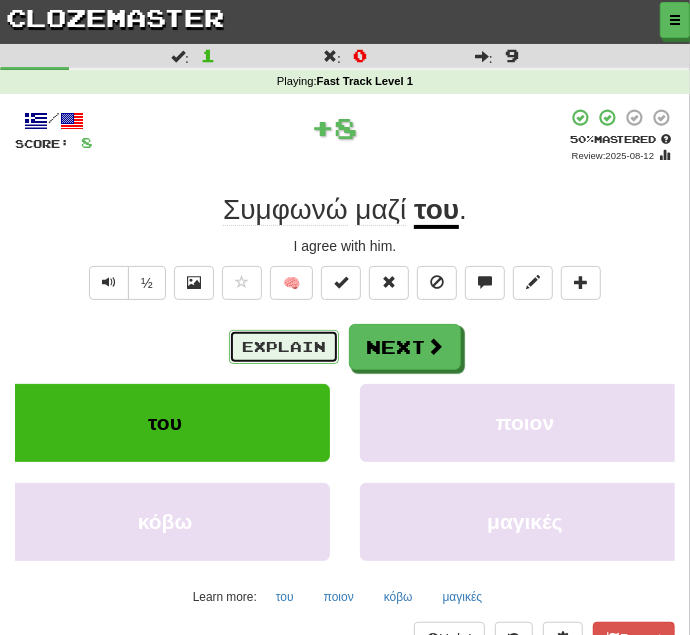 click on "Explain" at bounding box center (284, 347) 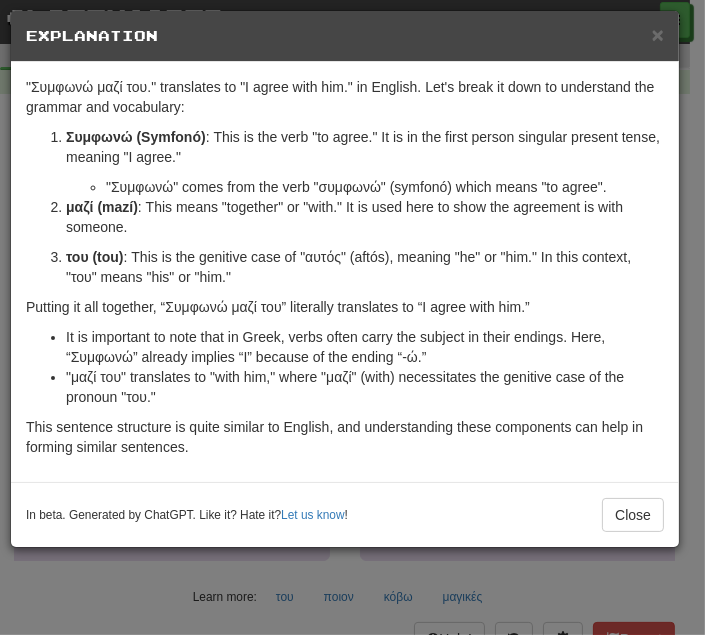 click on ""Συμφωνώ μαζί του." translates to "I agree with him." in English. Let's break it down to understand the grammar and vocabulary:
Συμφωνώ (Symfonó) : This is the verb "to agree." It is in the first person singular present tense, meaning "I agree."
"Συμφωνώ" comes from the verb "συμφωνώ" (symfonó) which means "to agree".
μαζί (mazí) : This means "together" or "with." It is used here to show the agreement is with someone.
του (tou) : This is the genitive case of "αυτός" (aftós), meaning "he" or "him." In this context, "του" means "his" or "him."
Putting it all together, “Συμφωνώ μαζί του” literally translates to “I agree with him.”
It is important to note that in Greek, verbs often carry the subject in their endings. Here, “Συμφωνώ” already implies “I” because of the ending “-ώ.”" at bounding box center [345, 272] 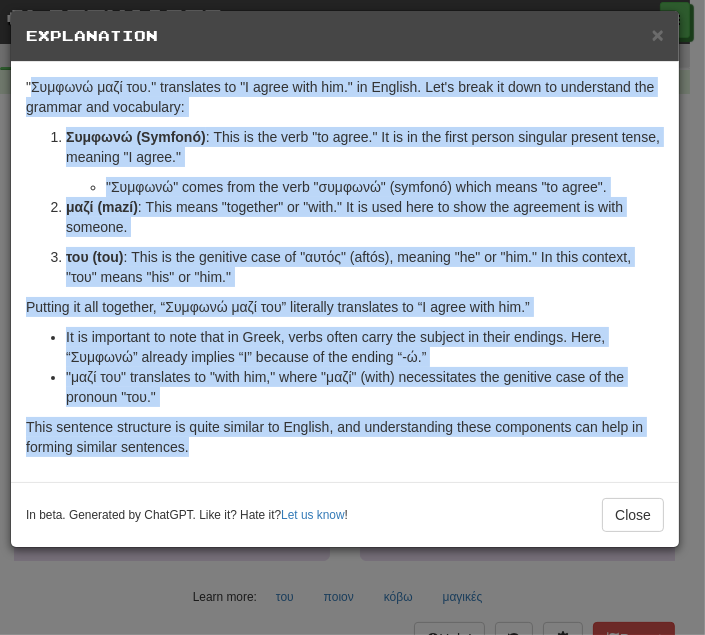 drag, startPoint x: 28, startPoint y: 84, endPoint x: 299, endPoint y: 450, distance: 455.4086 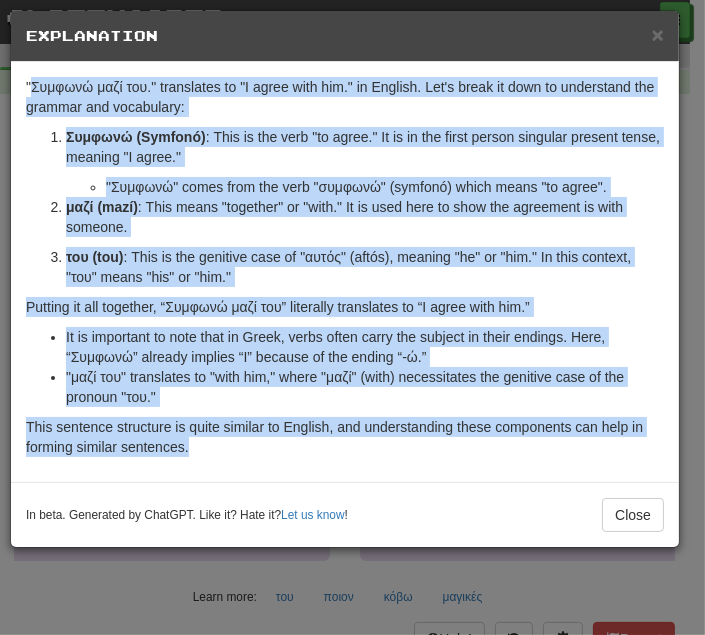 click on "Συμφωνώ (Symfonó) : This is the verb "to agree." It is in the first person singular present tense, meaning "I agree."
"Συμφωνώ" comes from the verb "συμφωνώ" (symfonó) which means "to agree"." at bounding box center (365, 162) 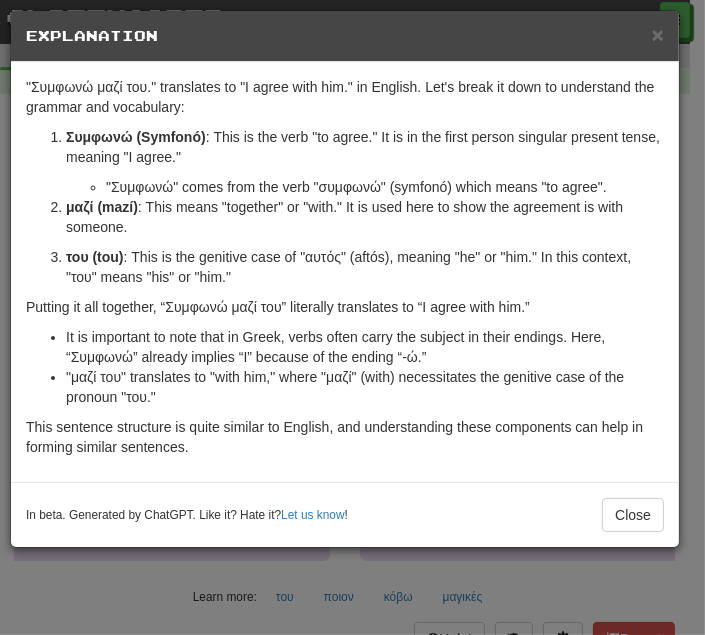click on "Συμφωνώ (Symfonó)" at bounding box center (136, 137) 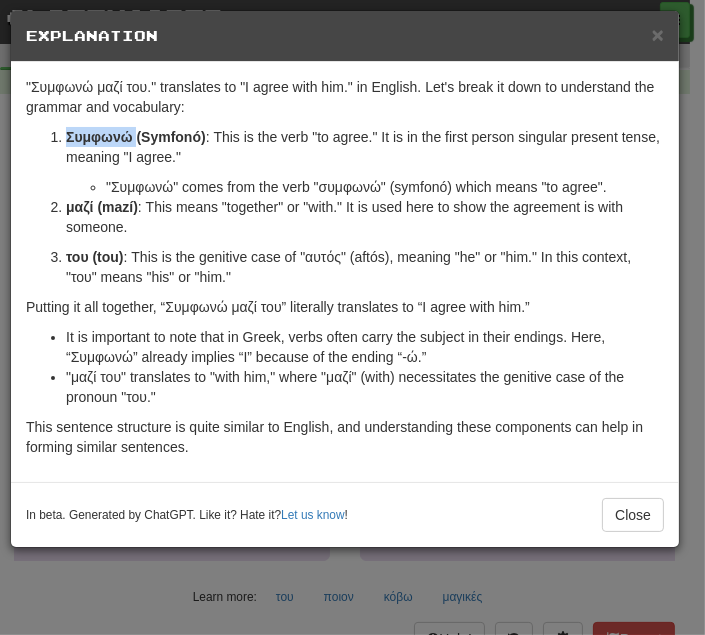 click on "Συμφωνώ (Symfonó)" at bounding box center [136, 137] 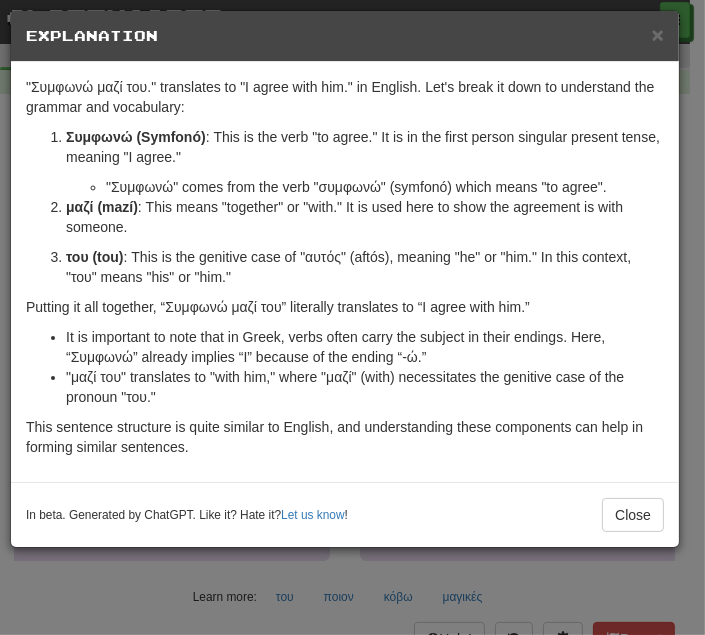 click on "του (tou) : This is the genitive case of "αυτός" (aftós), meaning "he" or "him." In this context, "του" means "his" or "him."" at bounding box center [365, 267] 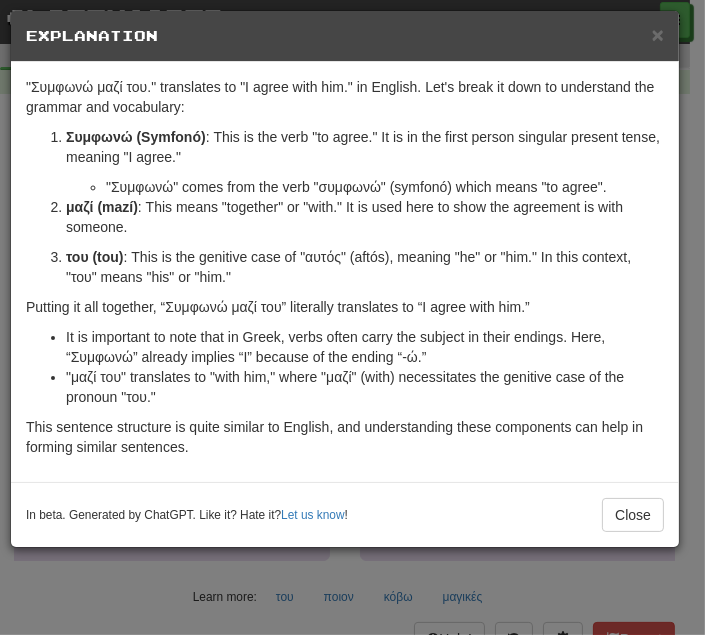 click on ""μαζί του" translates to "with him," where "μαζί" (with) necessitates the genitive case of the pronoun "του."" at bounding box center [365, 387] 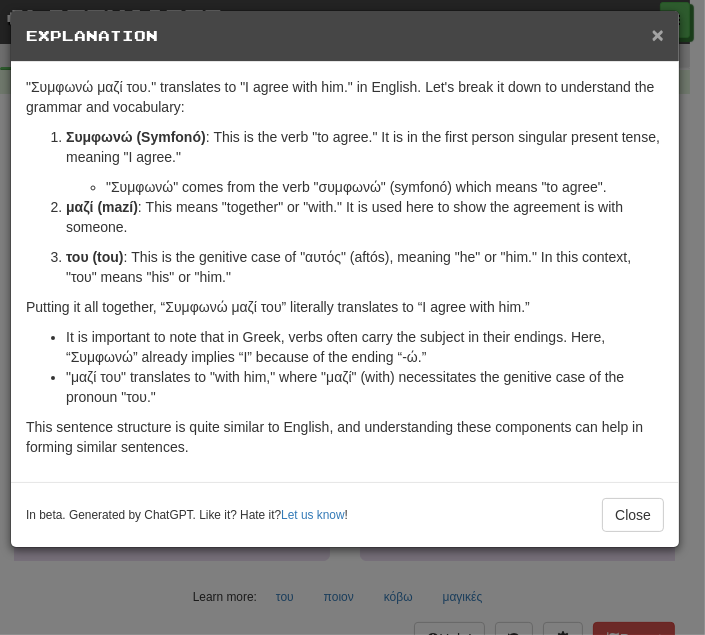 click on "×" at bounding box center [658, 34] 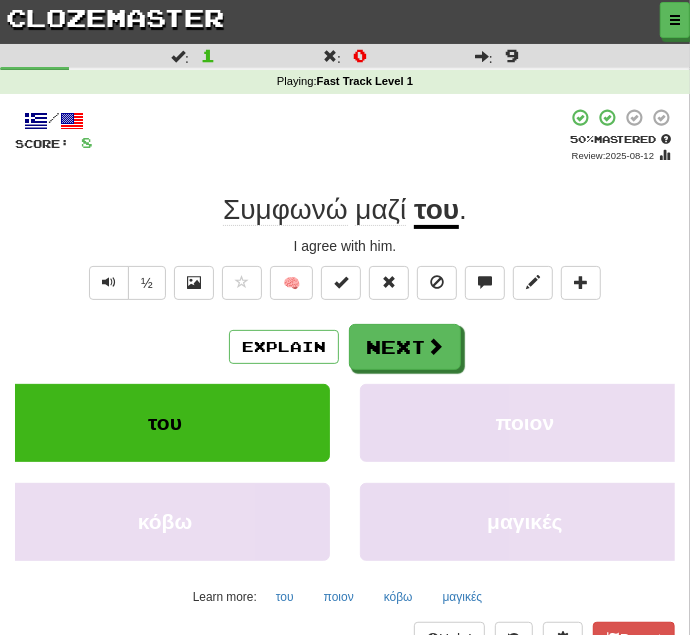 click on "του" at bounding box center (436, 211) 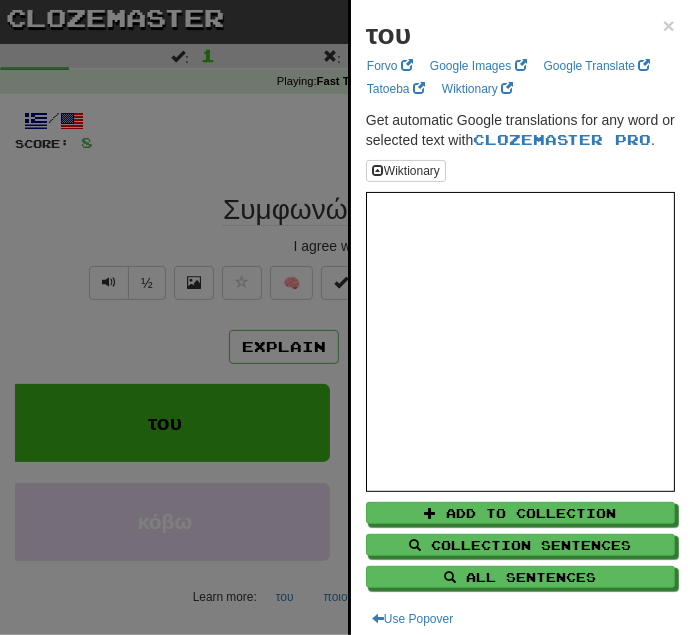 click at bounding box center (345, 317) 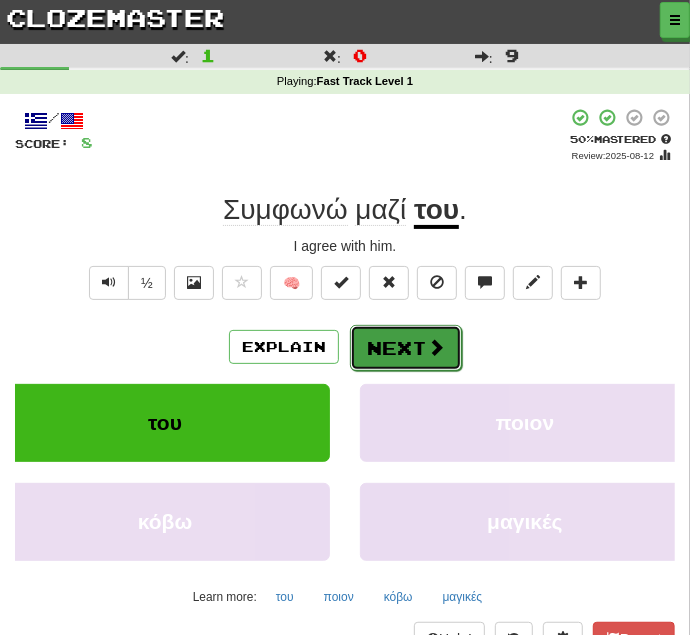 click on "Next" at bounding box center (406, 348) 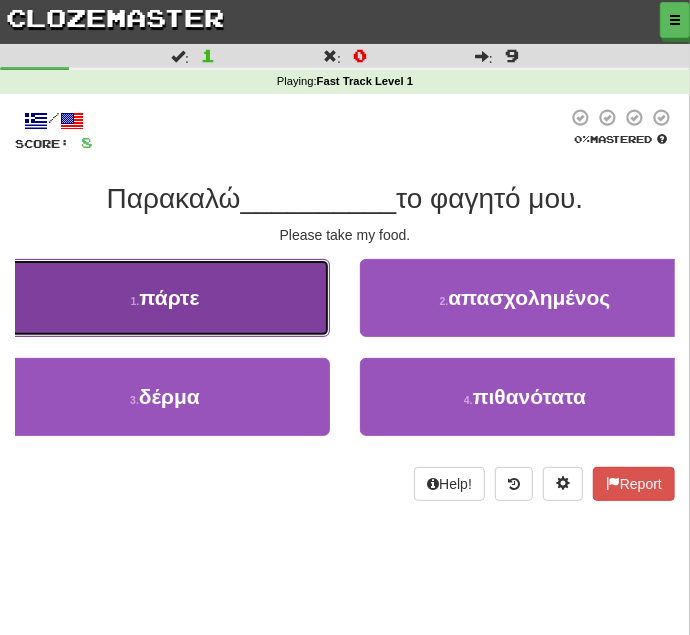 click on "πάρτε" at bounding box center (169, 297) 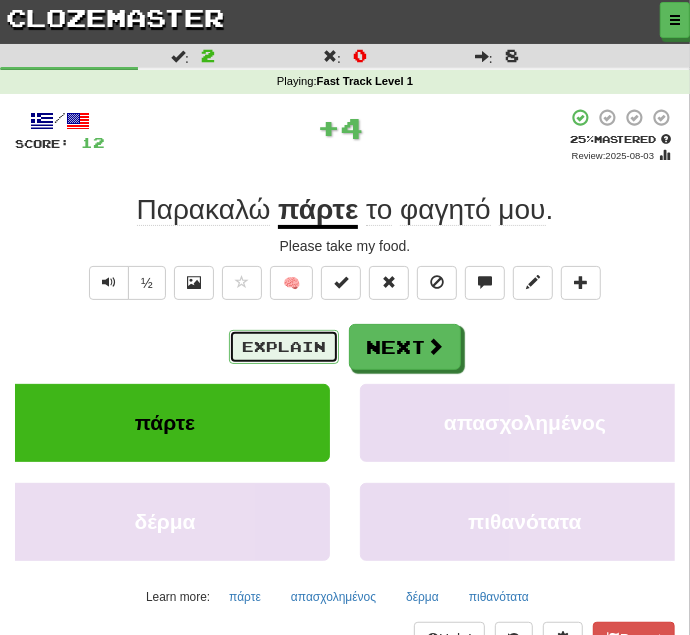 click on "Explain" at bounding box center (284, 347) 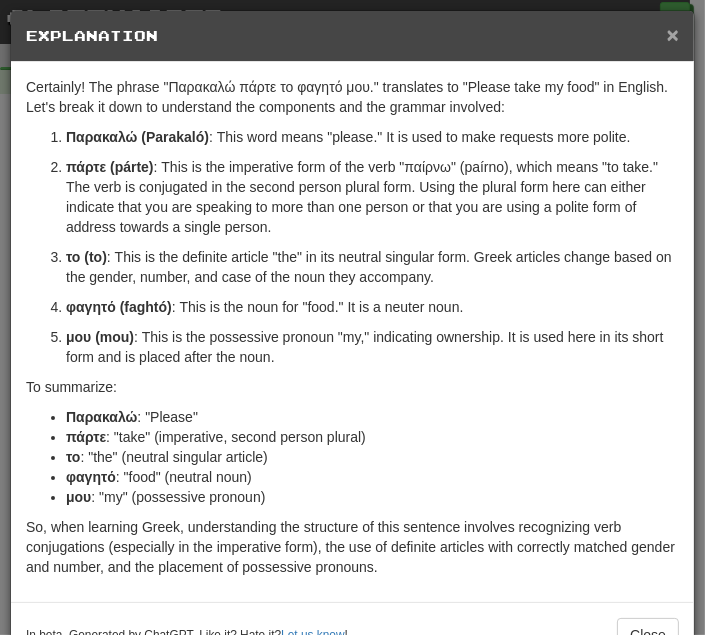 click on "×" at bounding box center [673, 34] 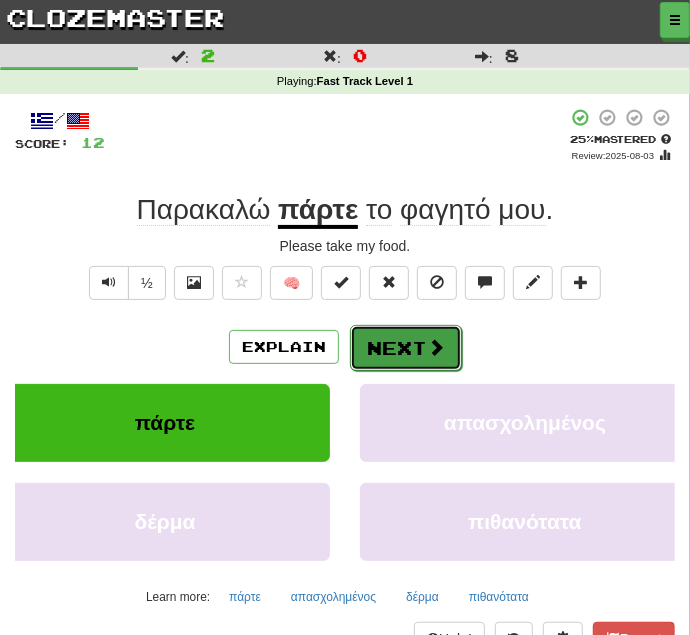 click on "Next" at bounding box center [406, 348] 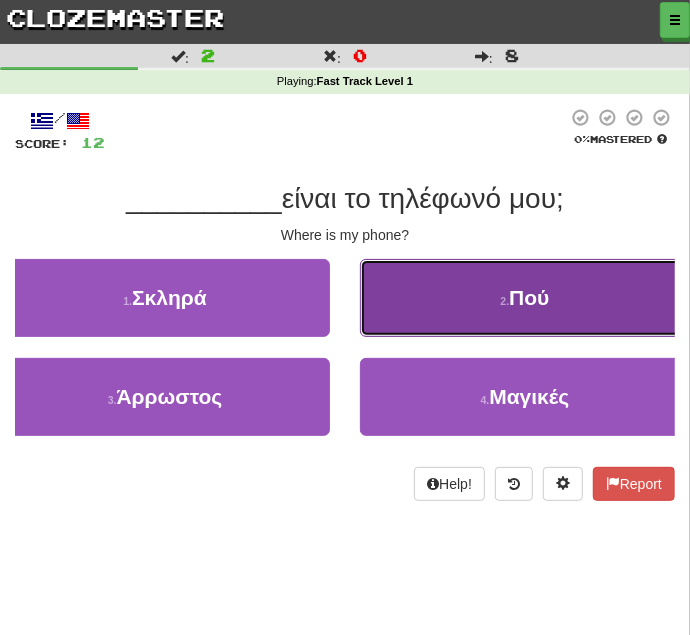 click on "Πού" at bounding box center (529, 297) 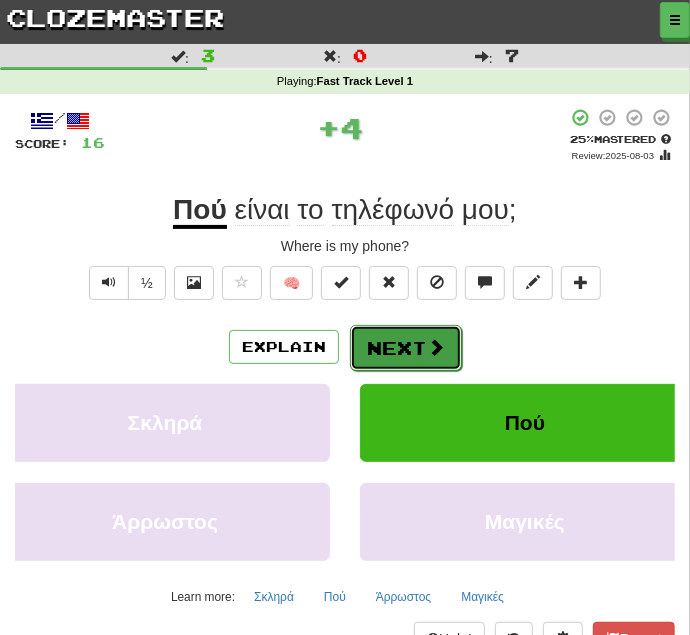 click on "Next" at bounding box center (406, 348) 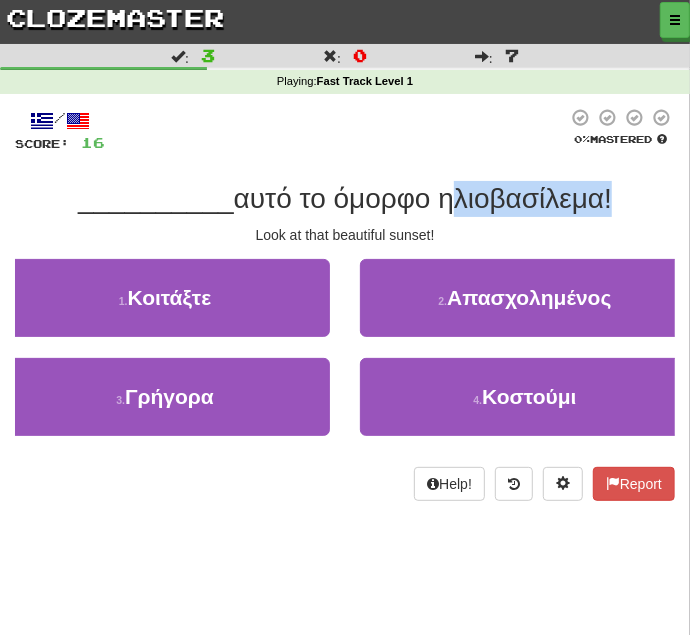 drag, startPoint x: 446, startPoint y: 199, endPoint x: 610, endPoint y: 188, distance: 164.36848 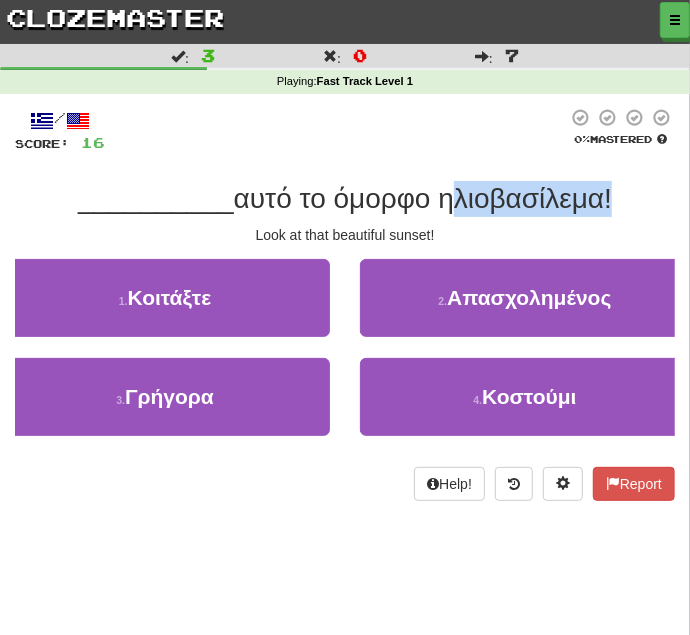 copy on "ηλιοβασίλεμα" 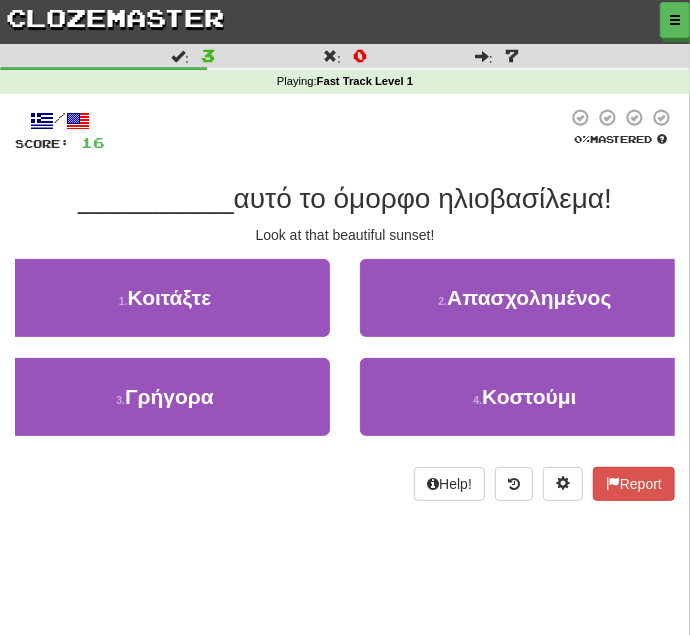click on "Help!  Report" at bounding box center [345, 484] 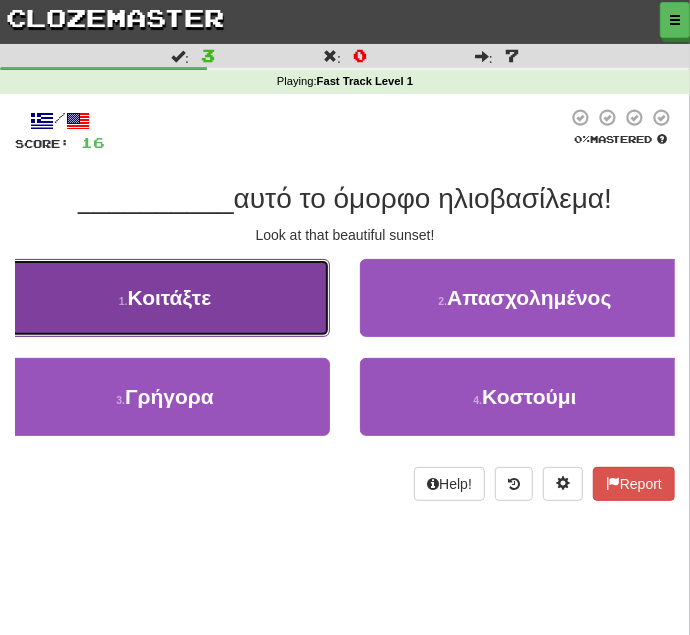 click on "Κοιτάξτε" at bounding box center (170, 297) 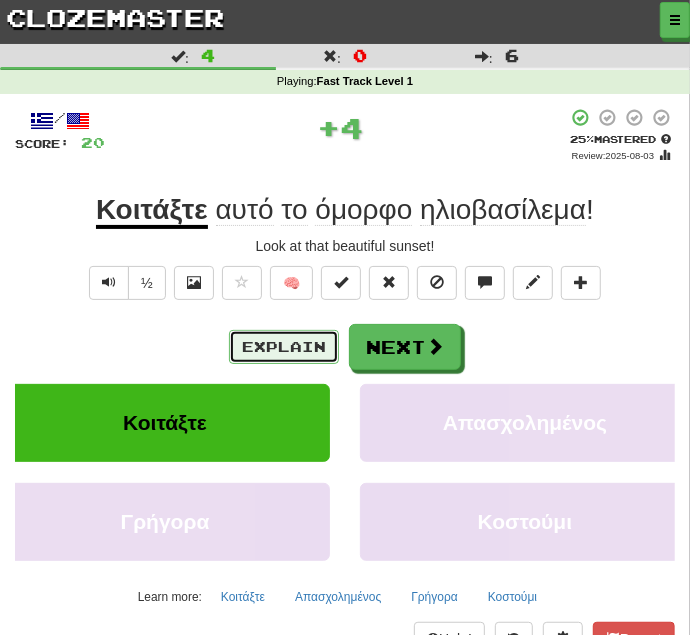 click on "Explain" at bounding box center [284, 347] 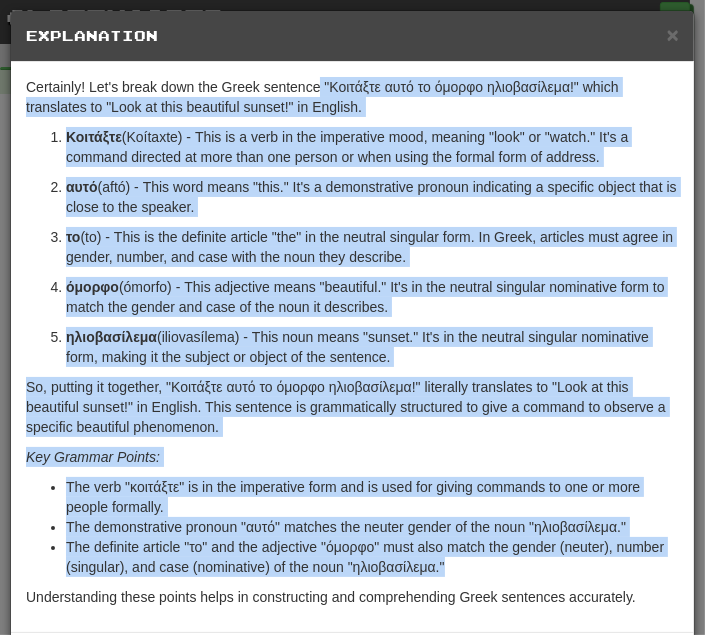 drag, startPoint x: 321, startPoint y: 85, endPoint x: 480, endPoint y: 571, distance: 511.3482 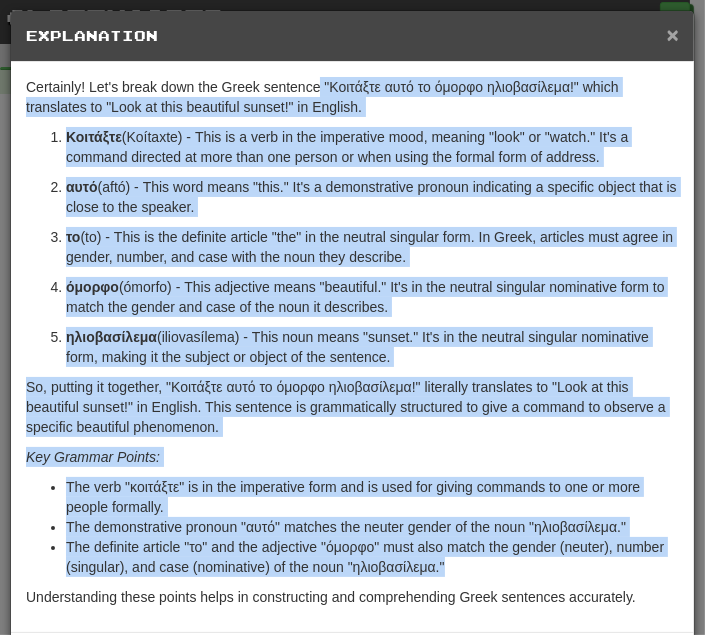 click on "×" at bounding box center (673, 34) 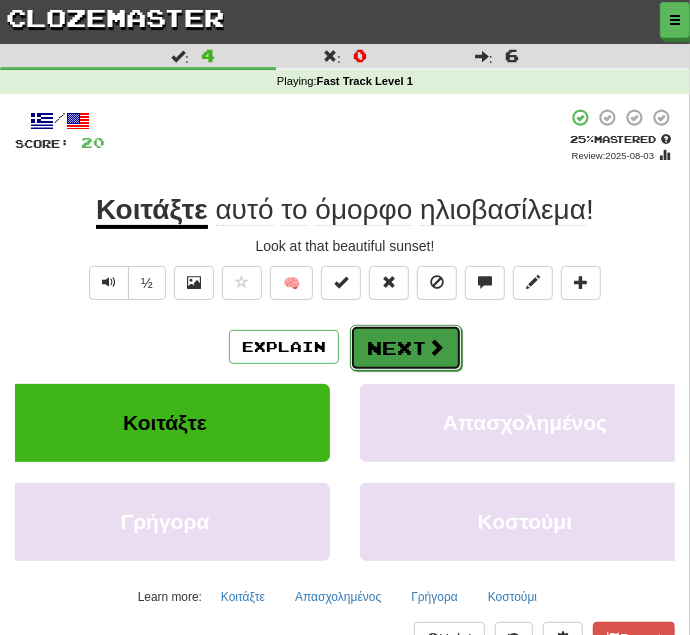 click at bounding box center [436, 347] 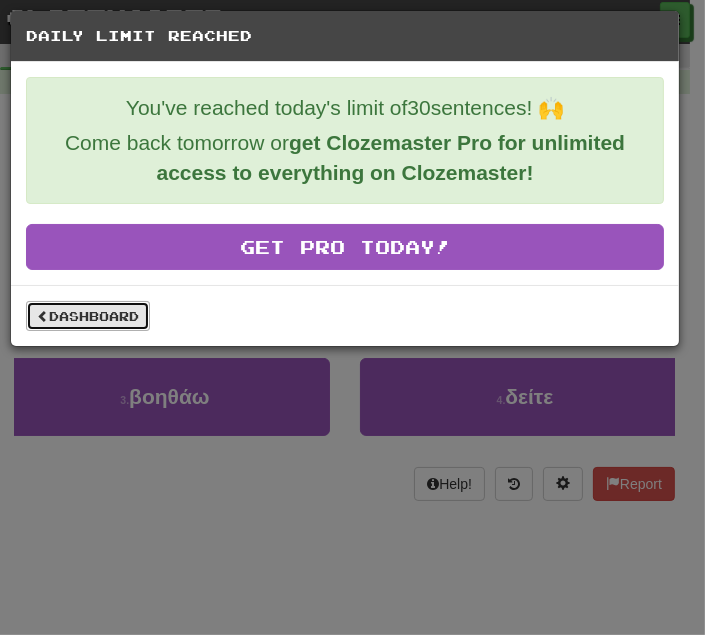 click on "Dashboard" at bounding box center (88, 316) 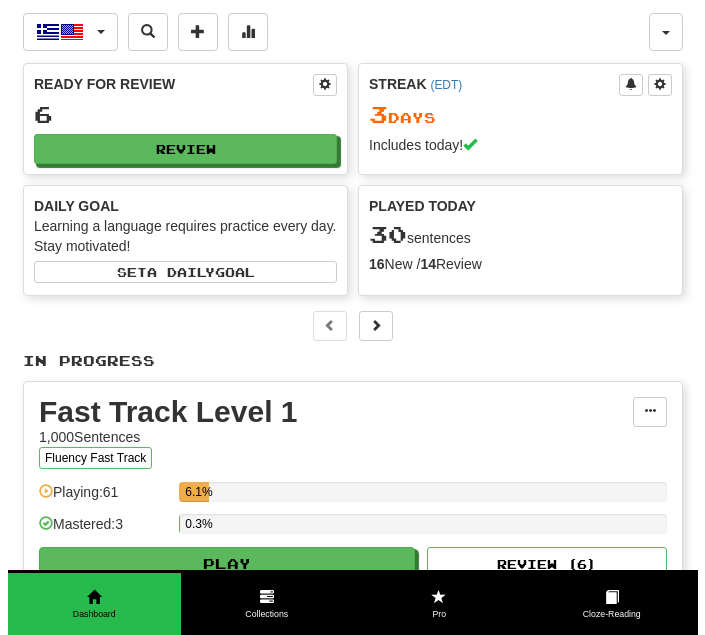 scroll, scrollTop: 0, scrollLeft: 0, axis: both 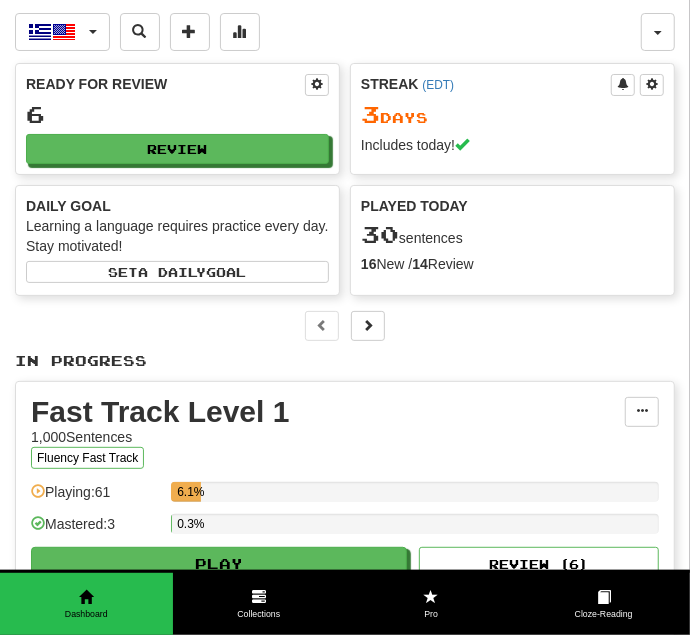 click at bounding box center (345, 326) 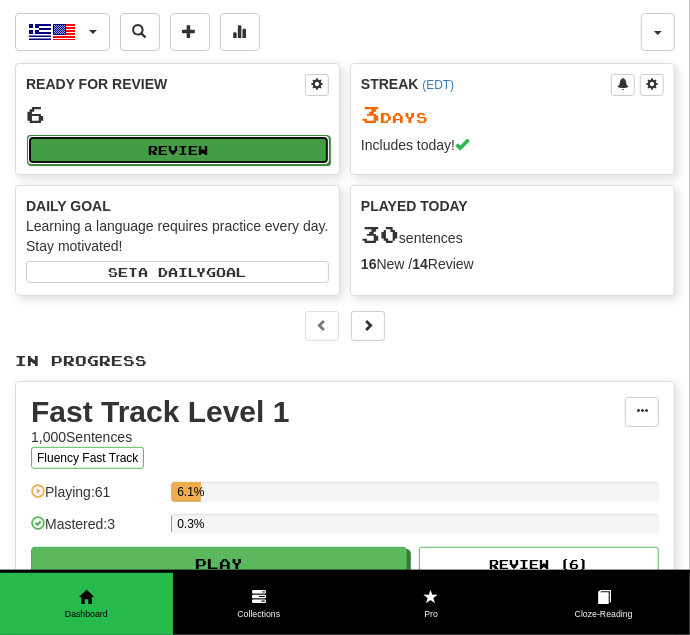 click on "Review" at bounding box center [178, 150] 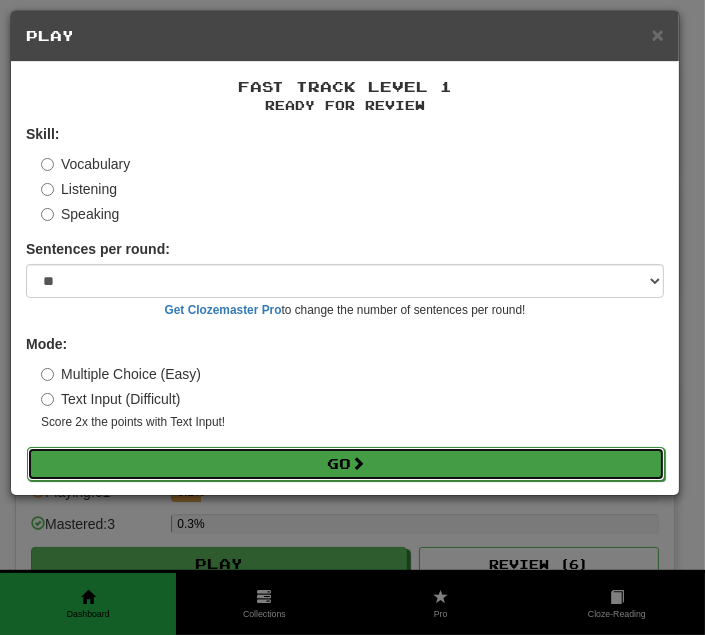 click on "Go" at bounding box center [346, 464] 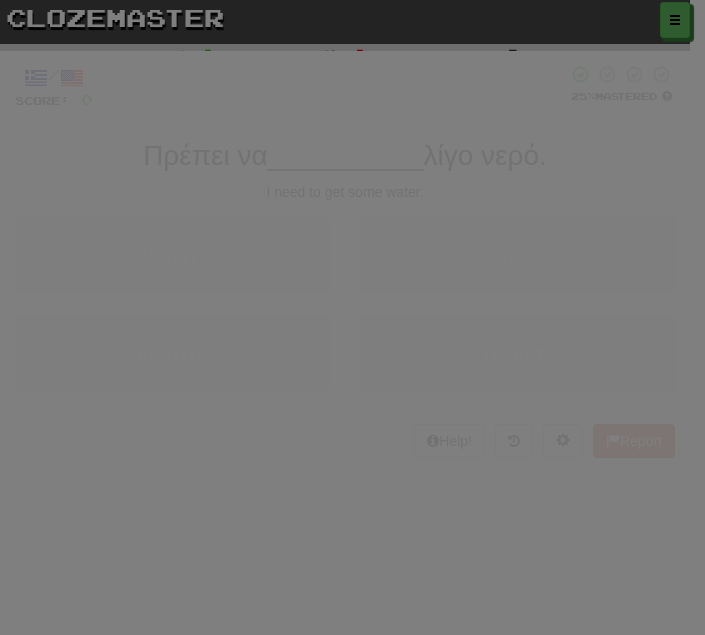scroll, scrollTop: 0, scrollLeft: 0, axis: both 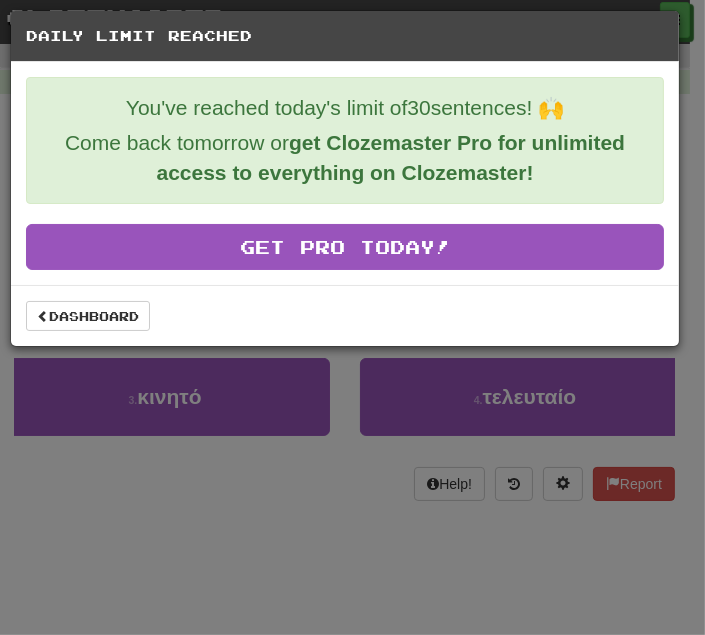 click on "Daily Limit Reached You've reached today's limit of  30  sentences! 🙌  Come back tomorrow or  get Clozemaster Pro for unlimited access to everything on Clozemaster! Get Pro Today! Dashboard" at bounding box center [352, 317] 